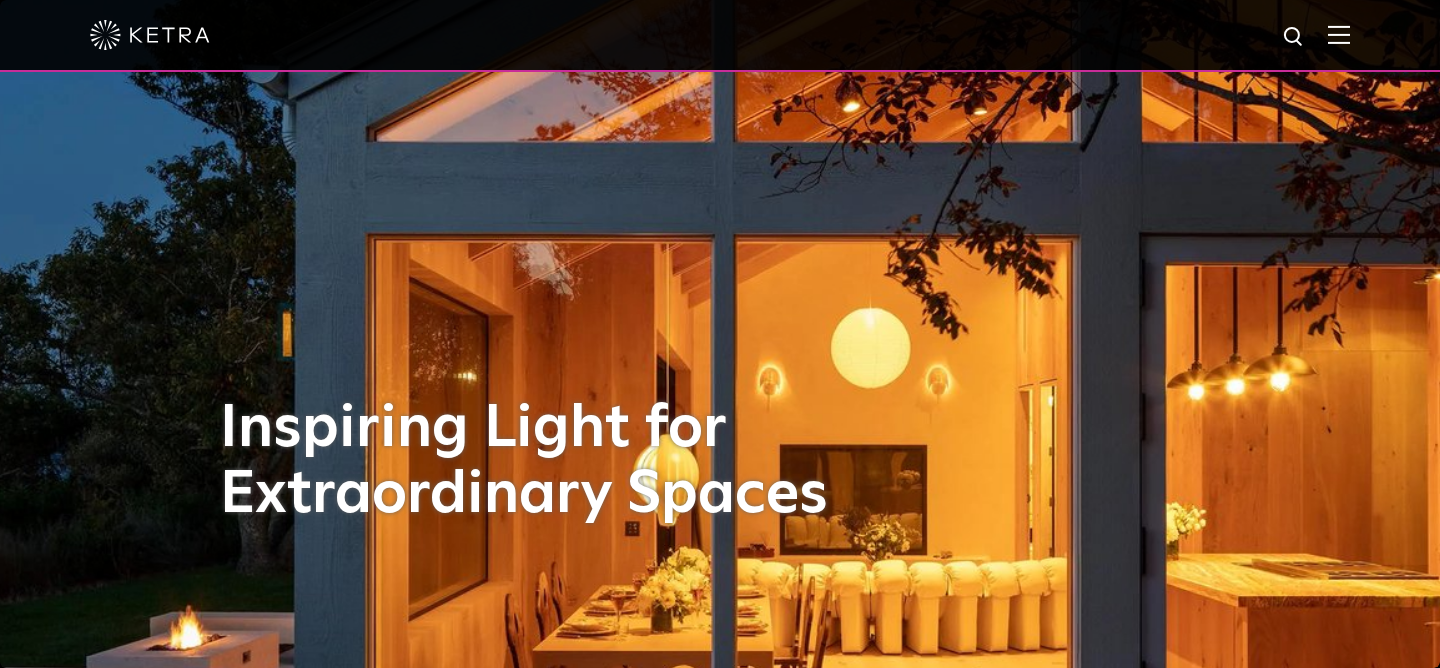 scroll, scrollTop: 0, scrollLeft: 0, axis: both 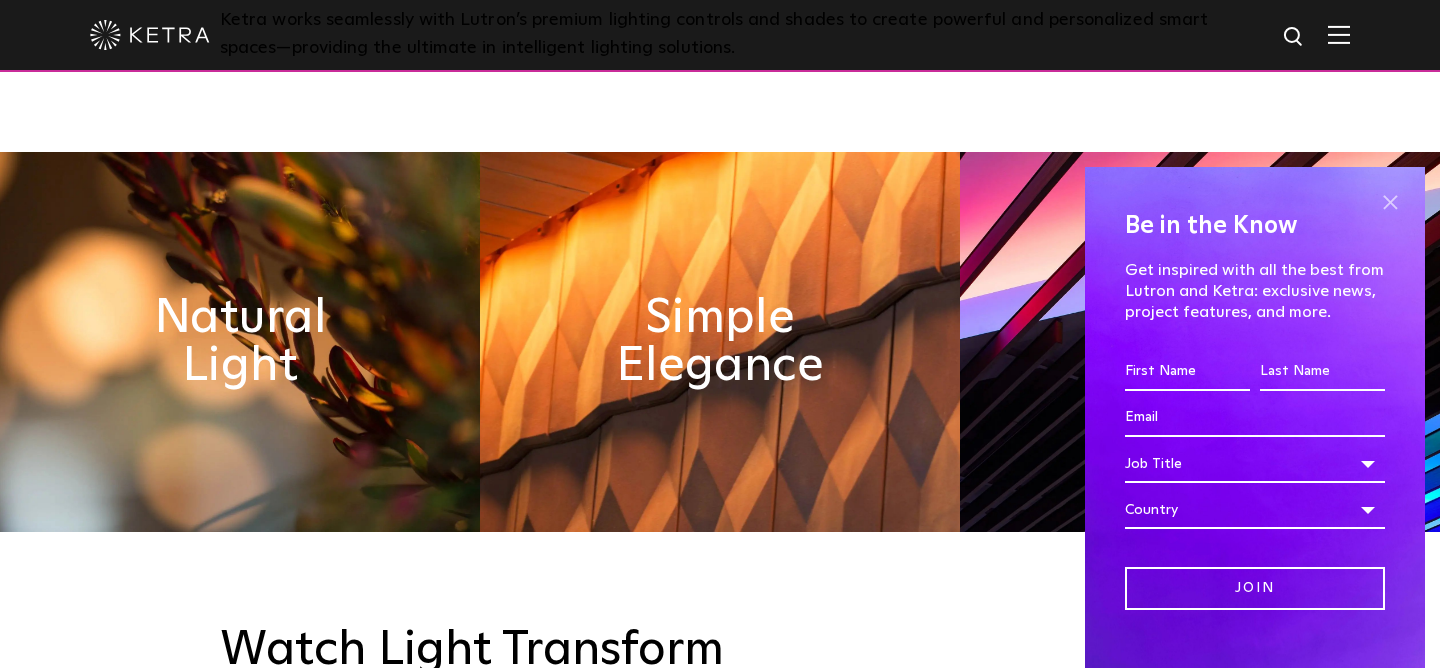 click at bounding box center (1390, 202) 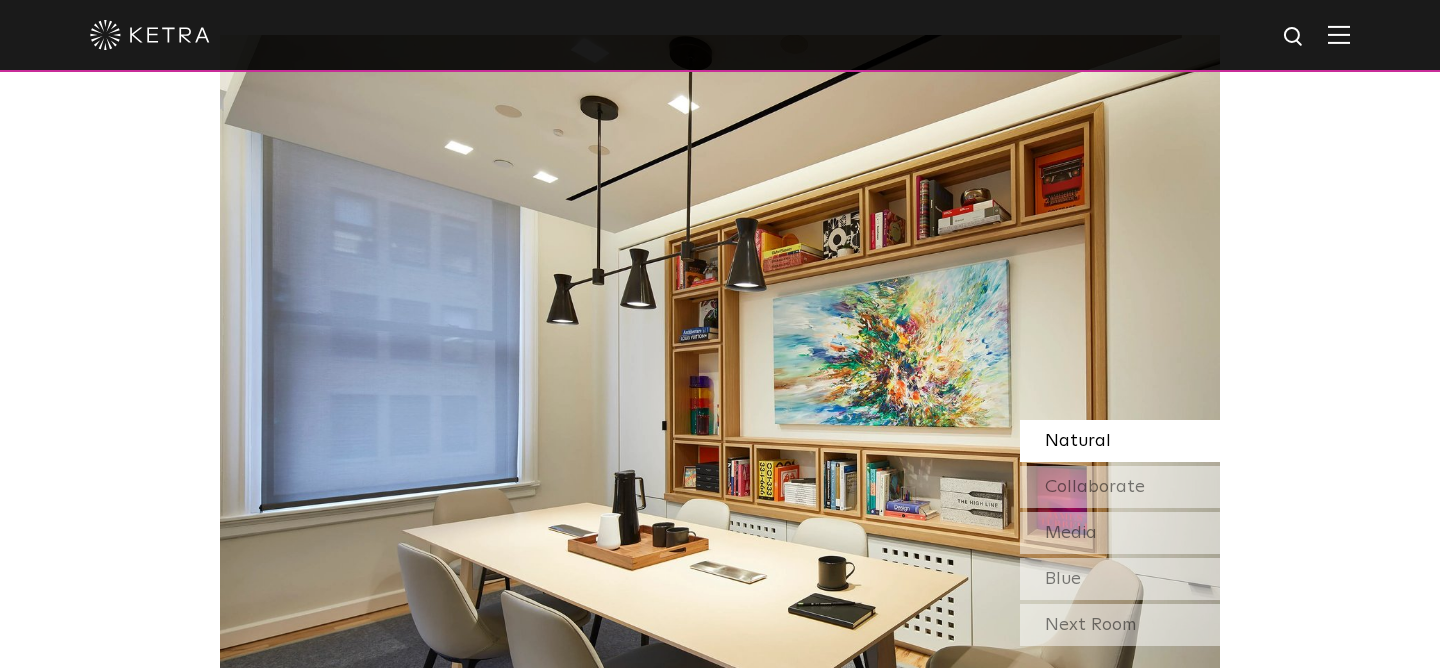 scroll, scrollTop: 0, scrollLeft: 0, axis: both 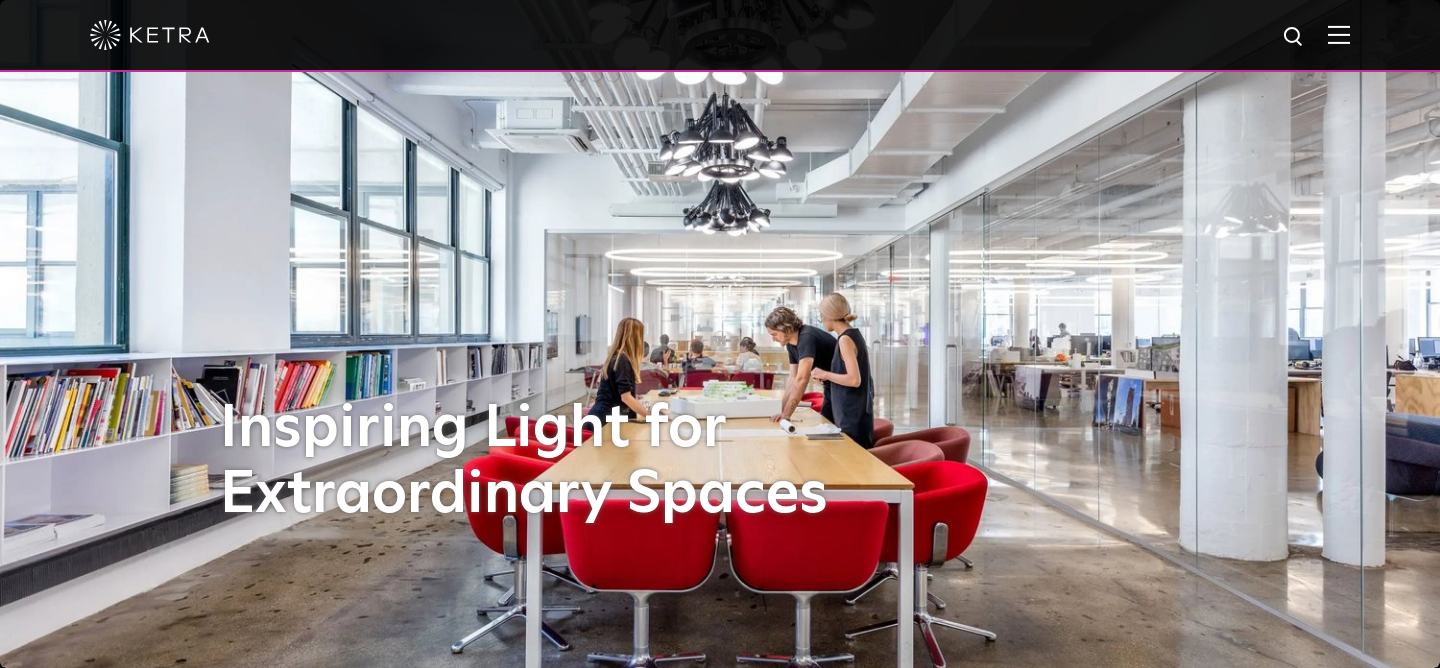 click at bounding box center (1339, 34) 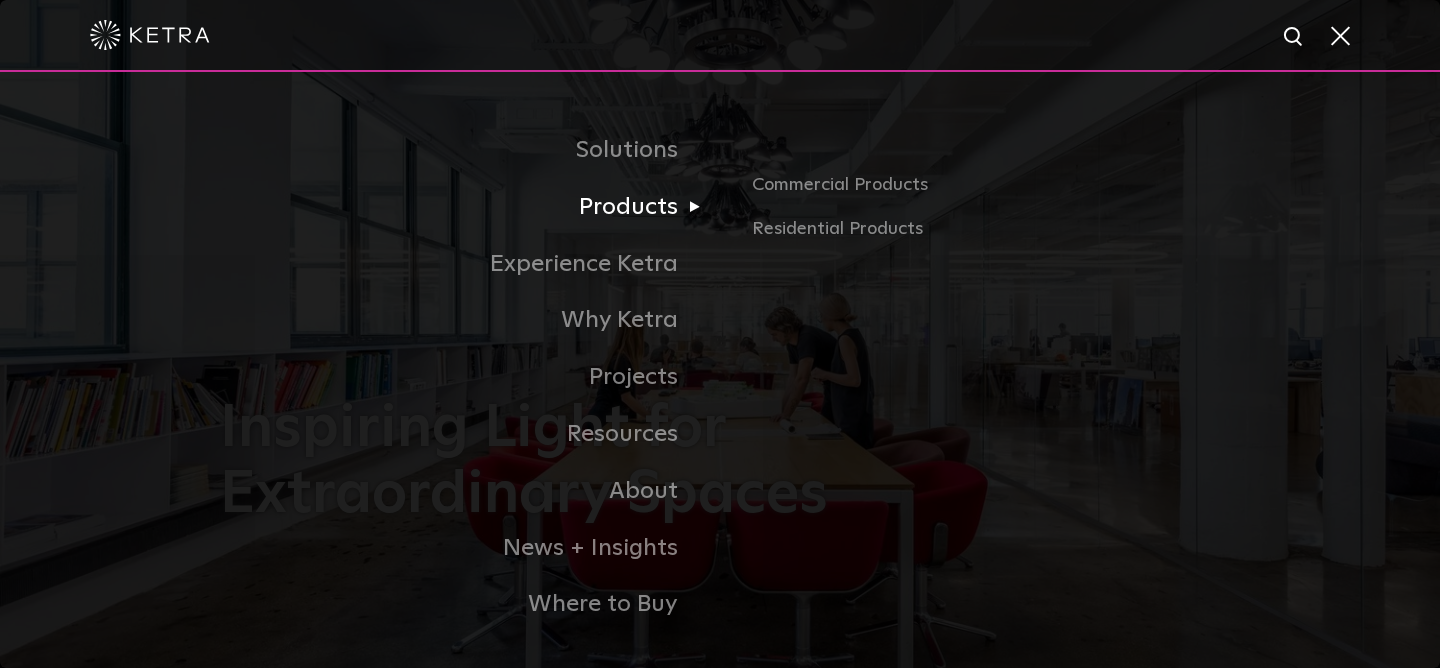 click on "Products" at bounding box center (470, 207) 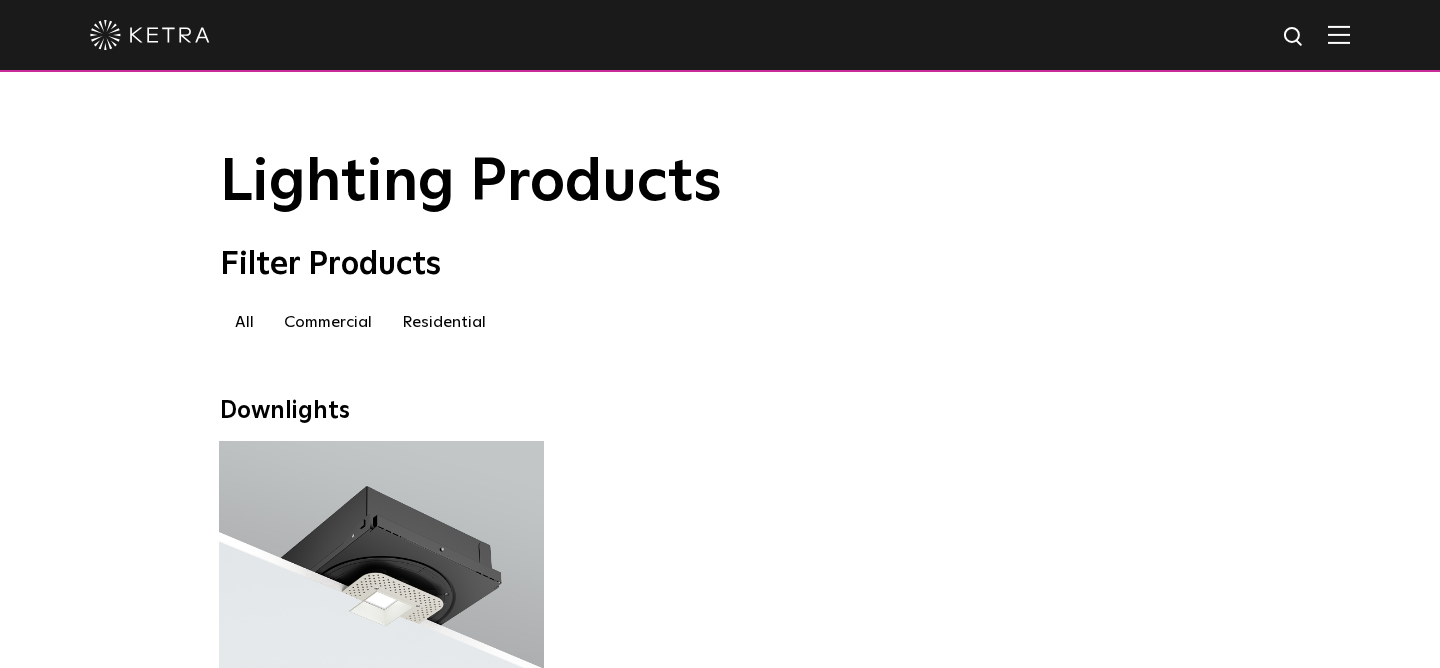 scroll, scrollTop: 0, scrollLeft: 0, axis: both 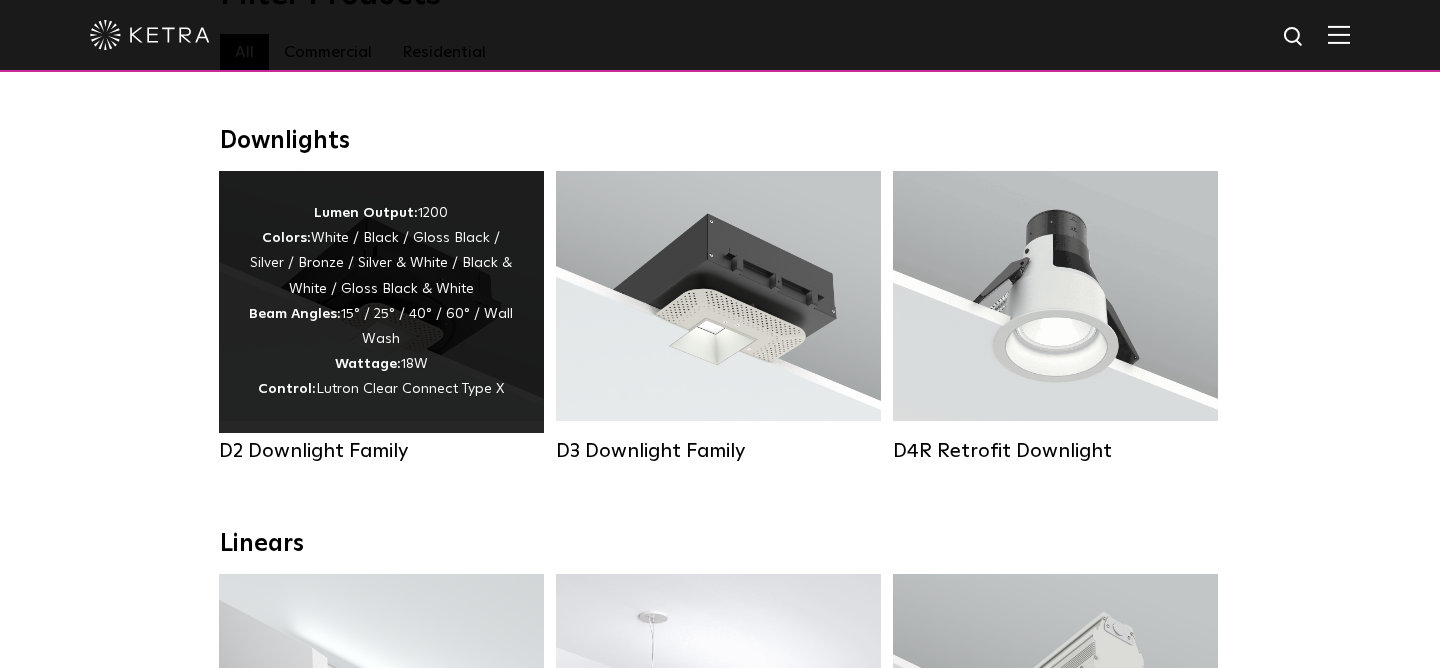 click on "Lumen Output:  1200 Colors:  White / Black / Gloss Black / Silver / Bronze / Silver & White / Black & White / Gloss Black & White  Beam Angles:  15° / 25° / 40° / 60° / Wall Wash Wattage:  18W Control:  Lutron Clear Connect Type X" at bounding box center [381, 302] 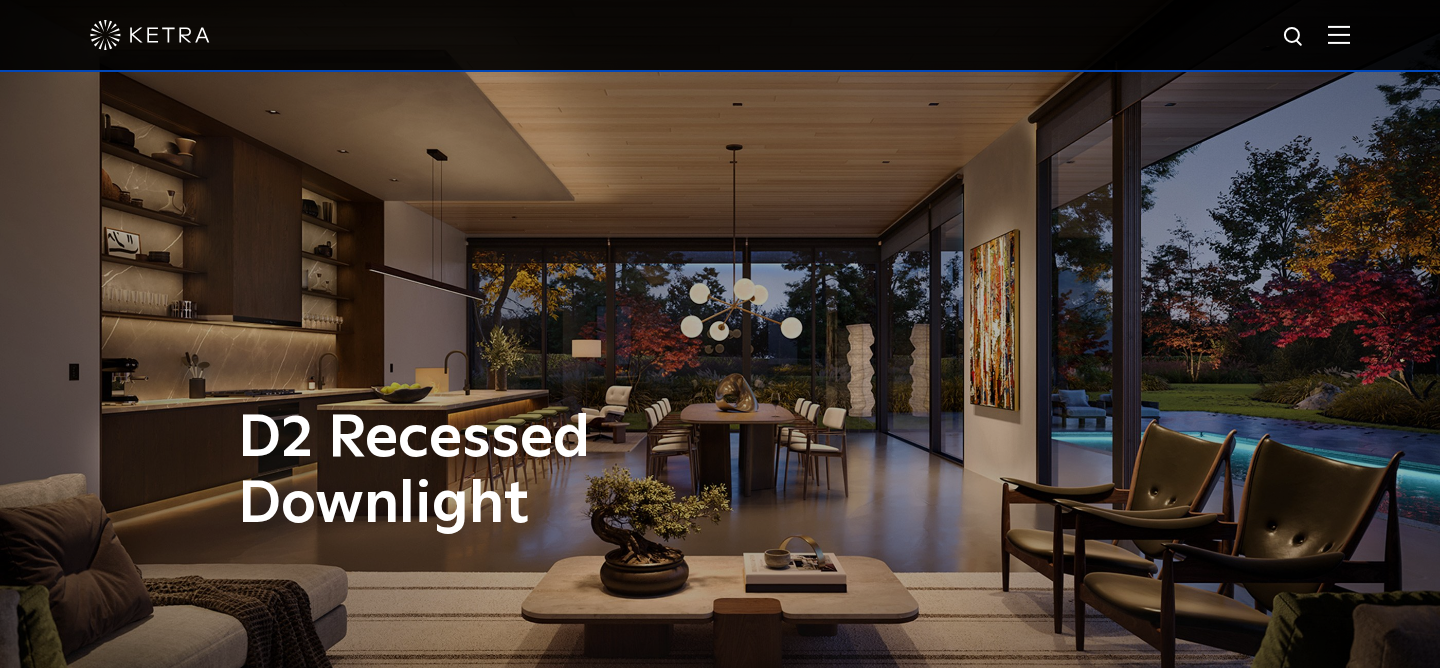 scroll, scrollTop: 0, scrollLeft: 0, axis: both 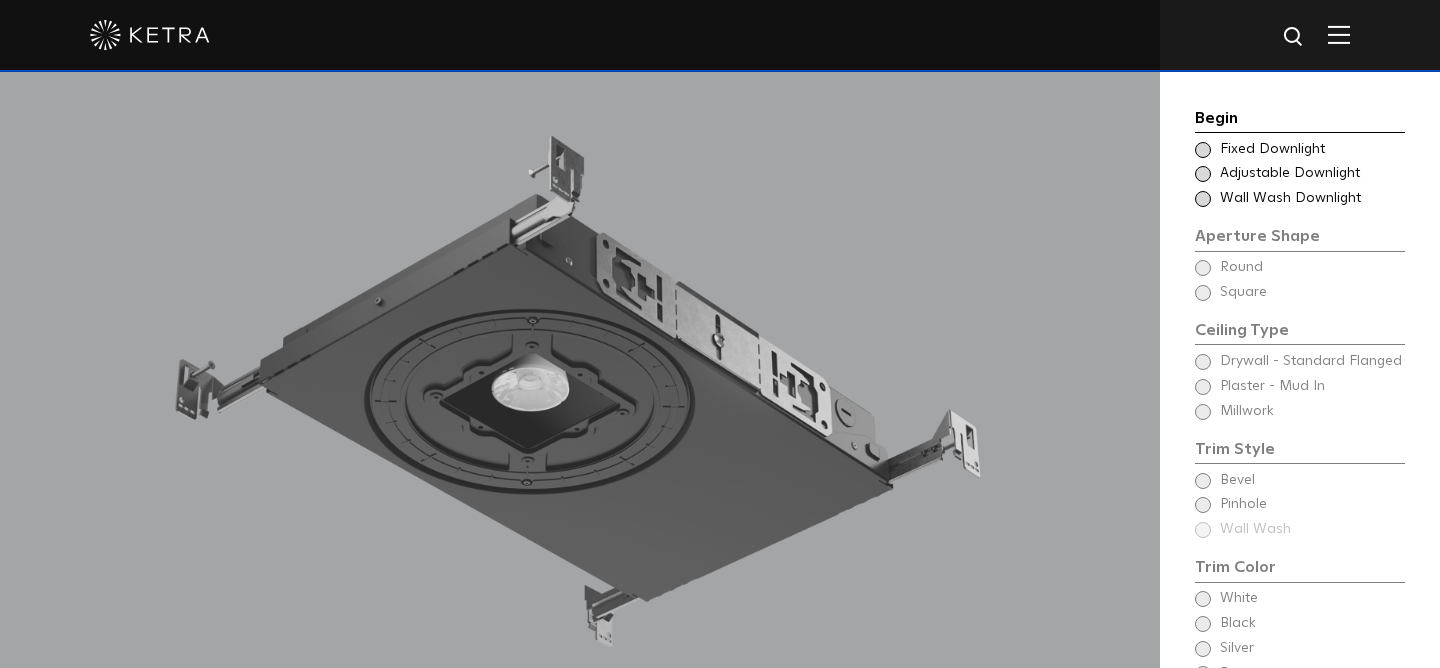click at bounding box center (1203, 199) 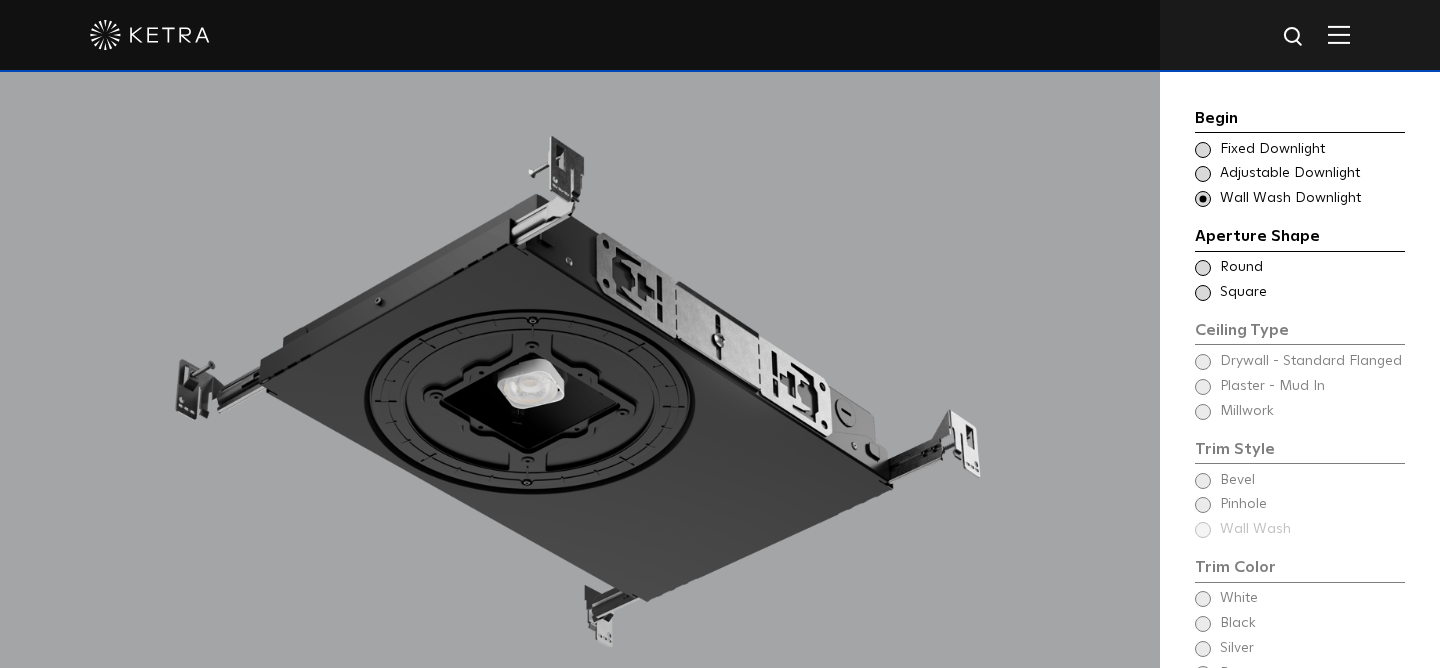 click at bounding box center [1203, 293] 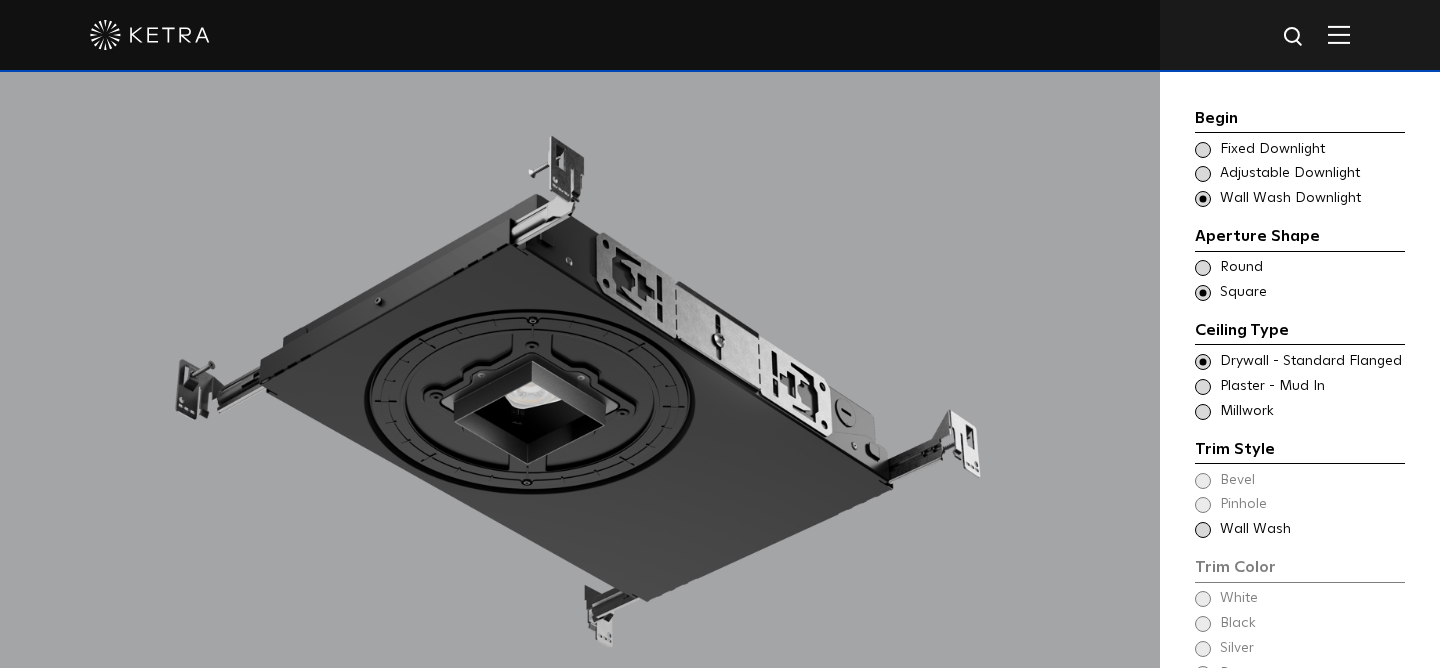 click on "Aperture Shape
Ceiling Type Round - Wall Wash
Drywall - Standard Flanged - Wall Wash
Round
Ceiling Type Square - Wall Wash
Drywall - Standard Flanged - Square - Wall Wash
Square" at bounding box center (1300, 263) 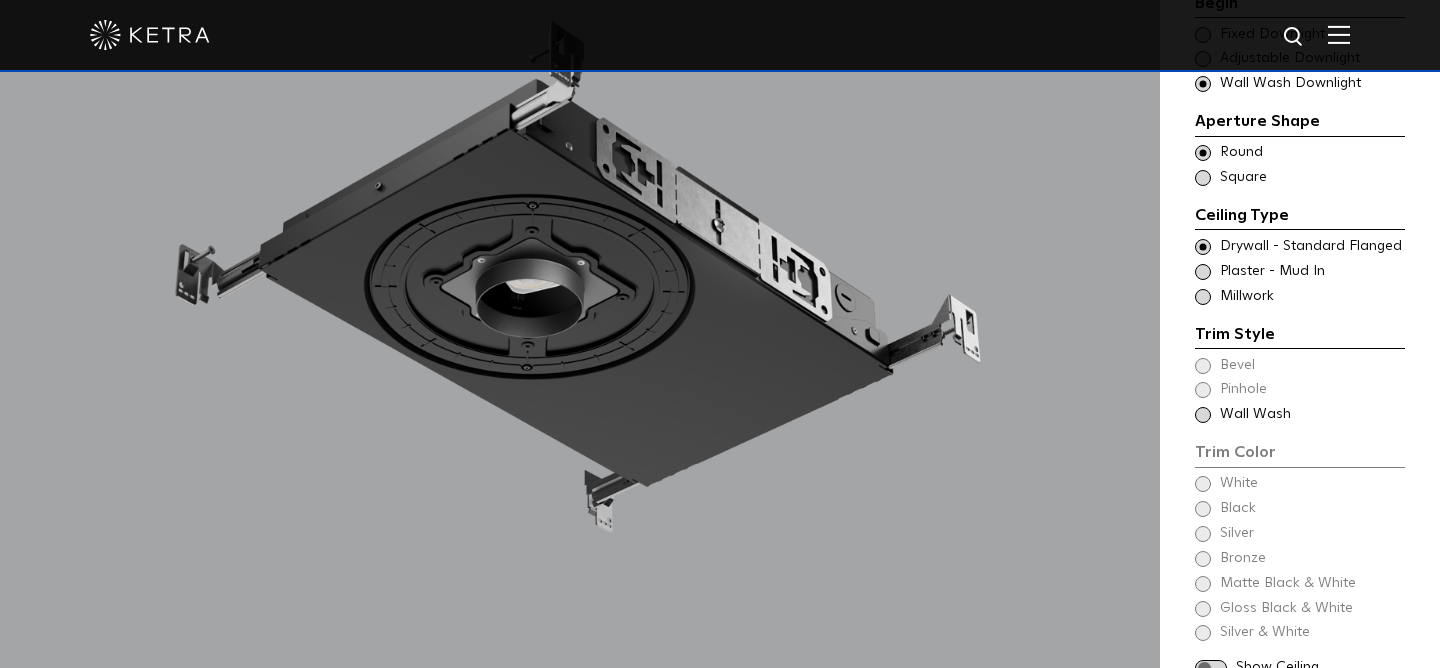 scroll, scrollTop: 1739, scrollLeft: 0, axis: vertical 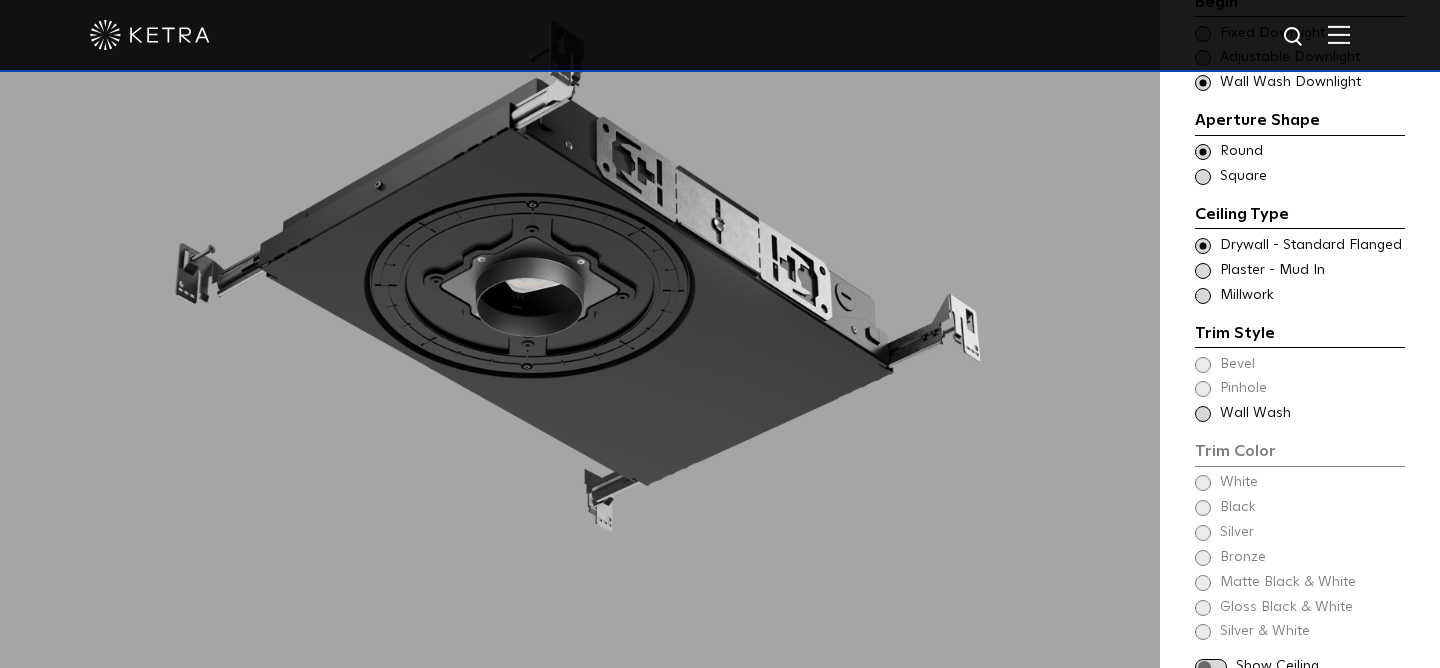 click at bounding box center [1203, 296] 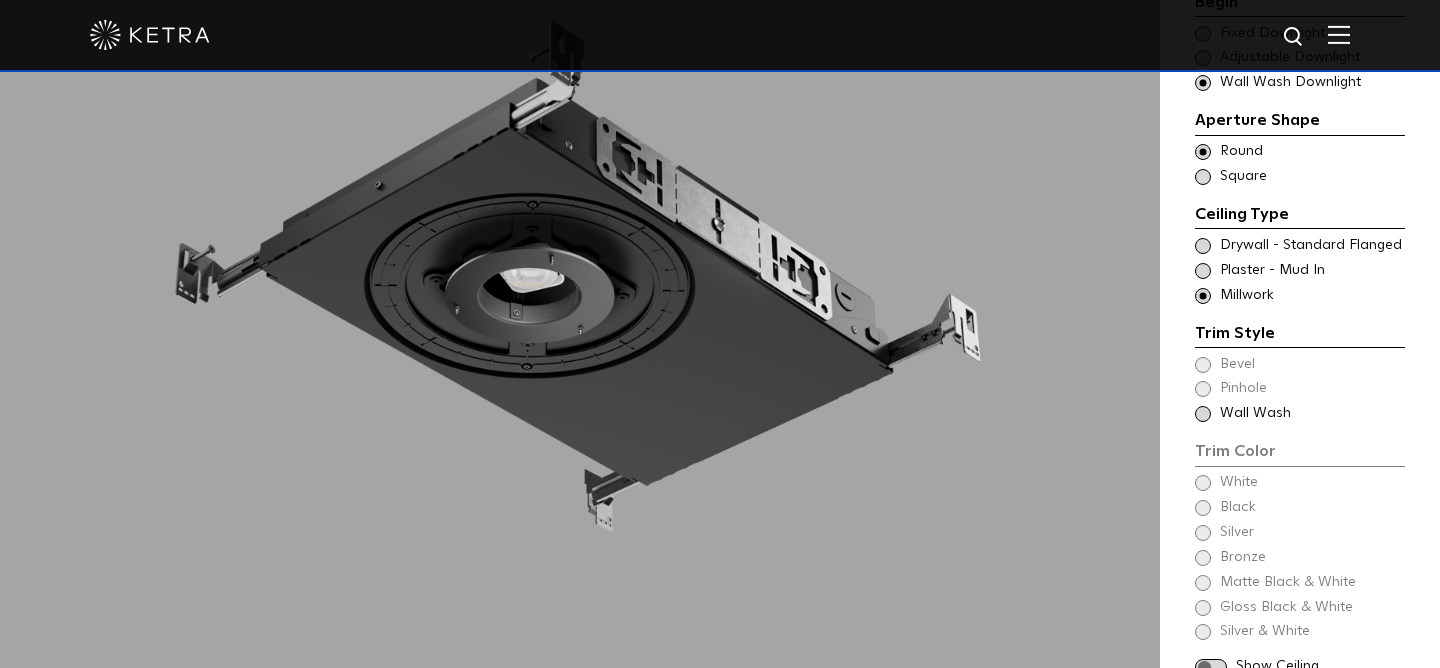 click at bounding box center [1203, 414] 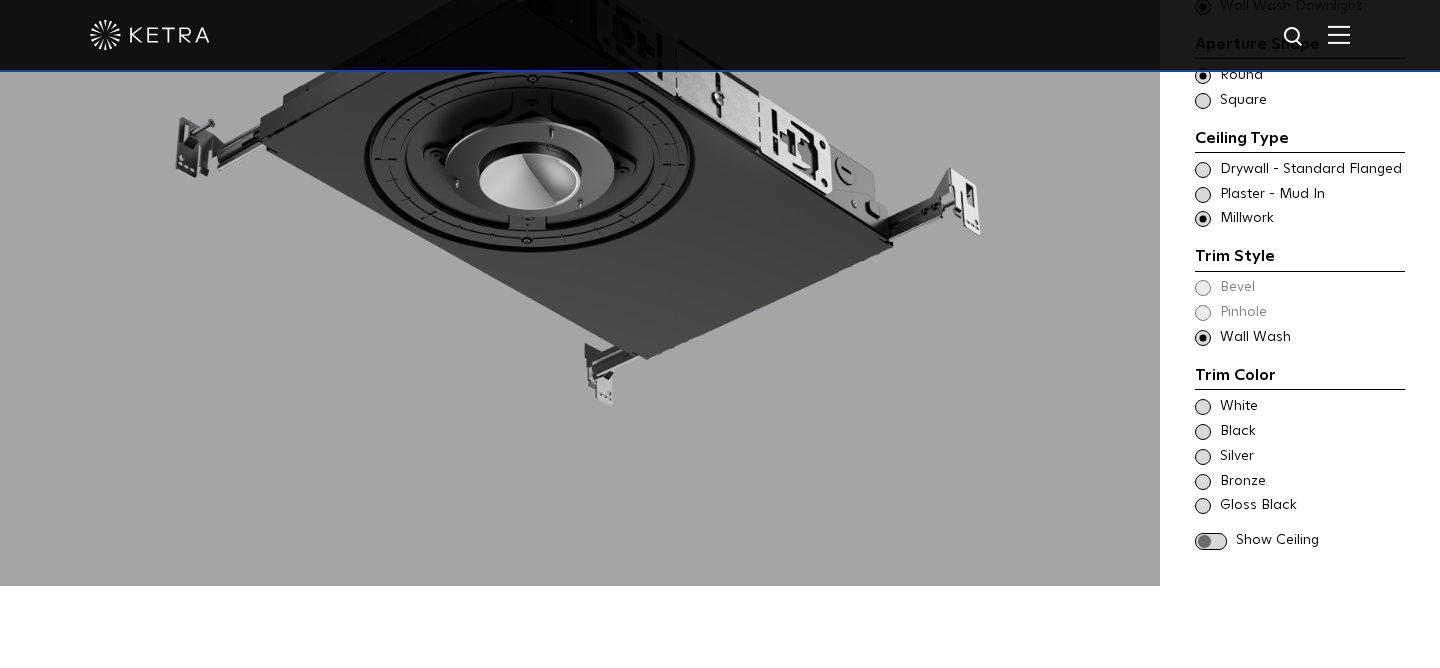 scroll, scrollTop: 1866, scrollLeft: 0, axis: vertical 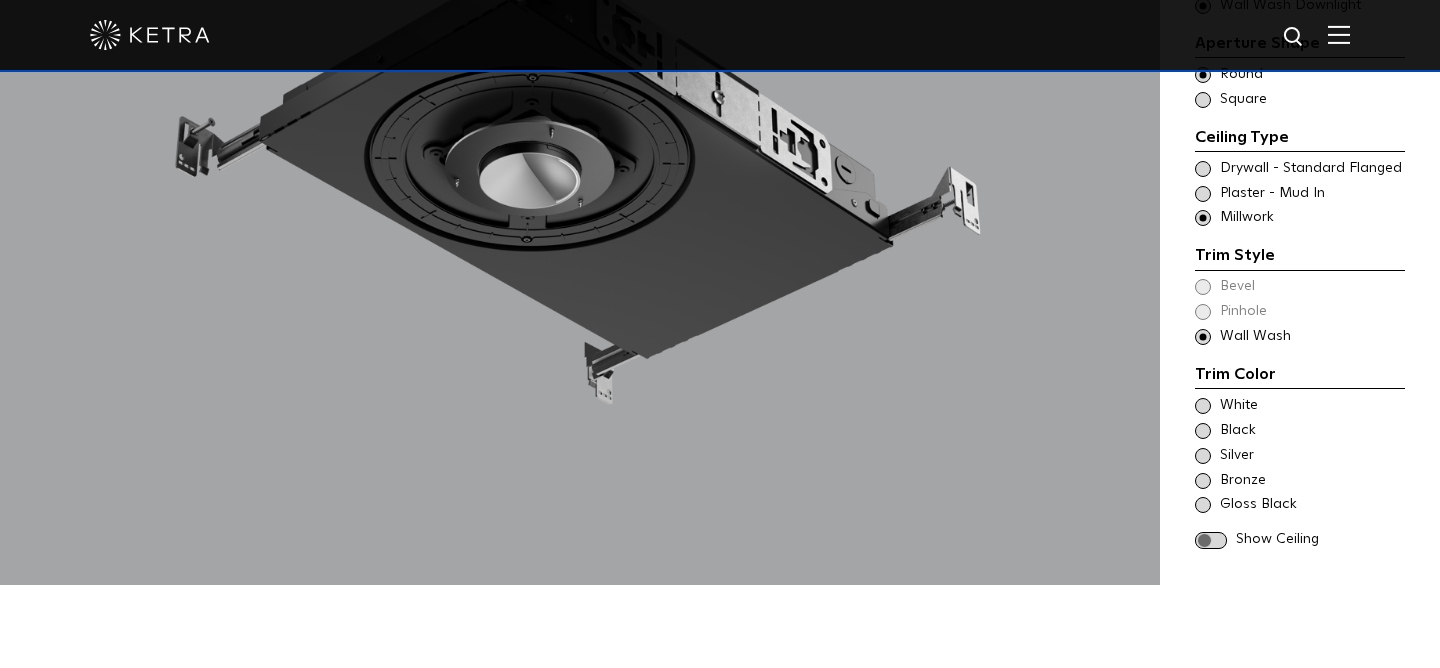 click at bounding box center (1211, 540) 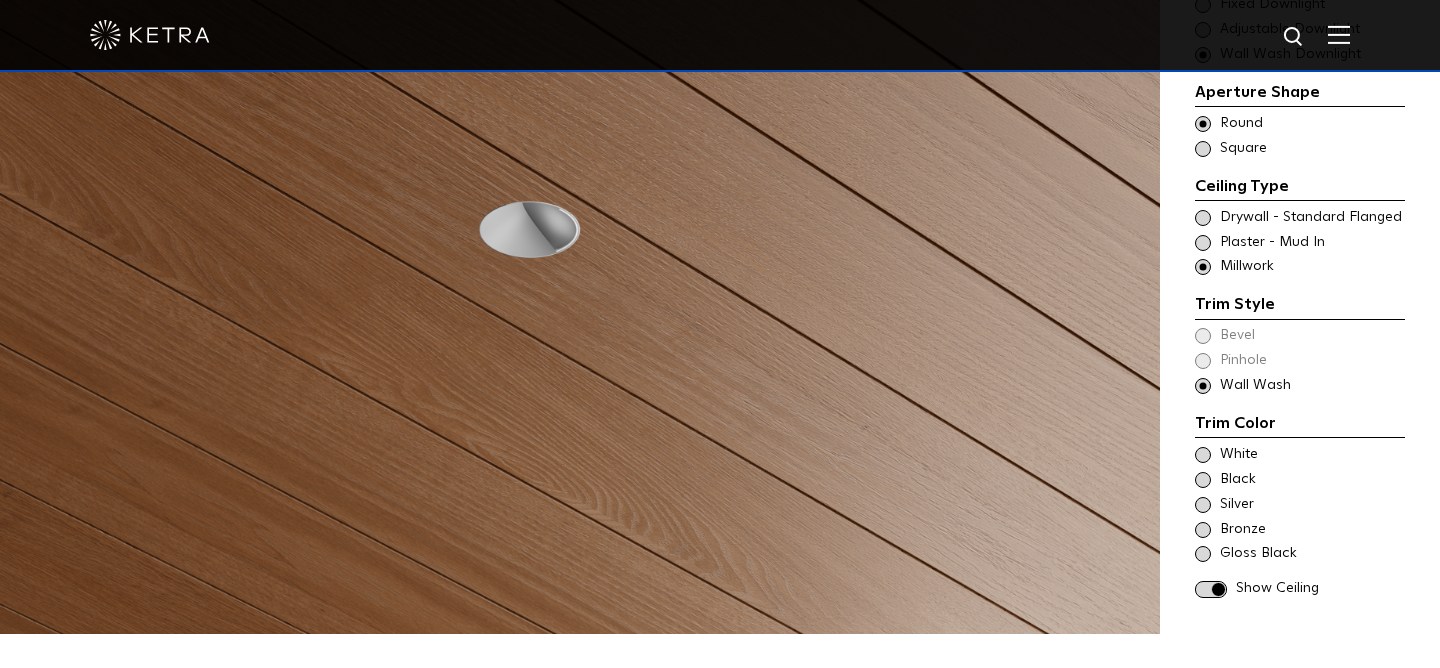 scroll, scrollTop: 1819, scrollLeft: 0, axis: vertical 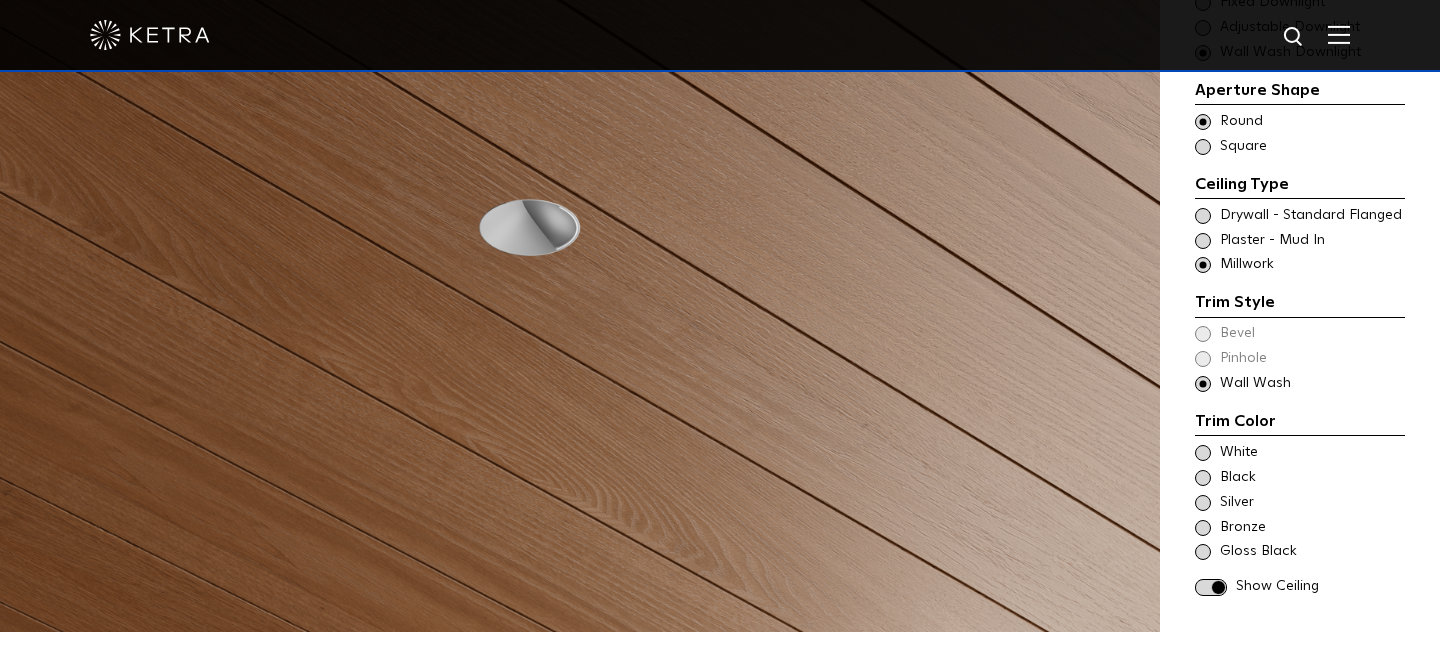 click at bounding box center [1203, 453] 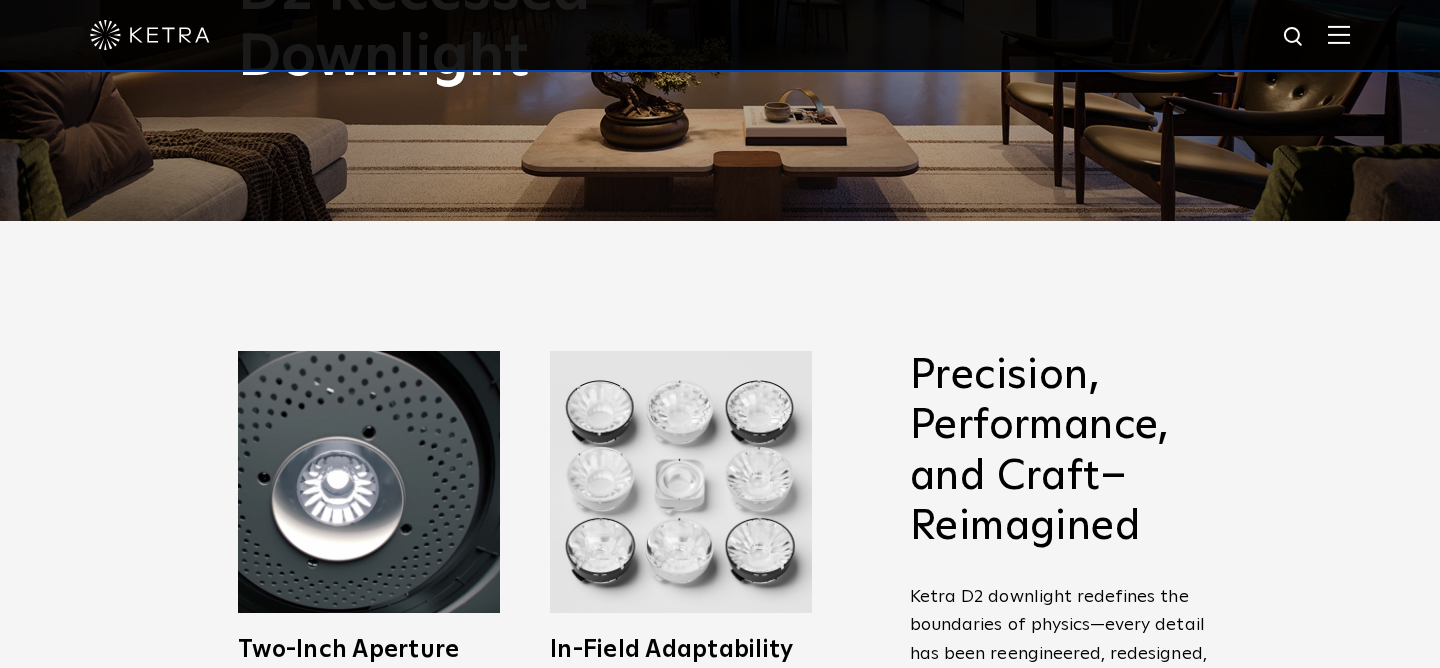 scroll, scrollTop: 0, scrollLeft: 0, axis: both 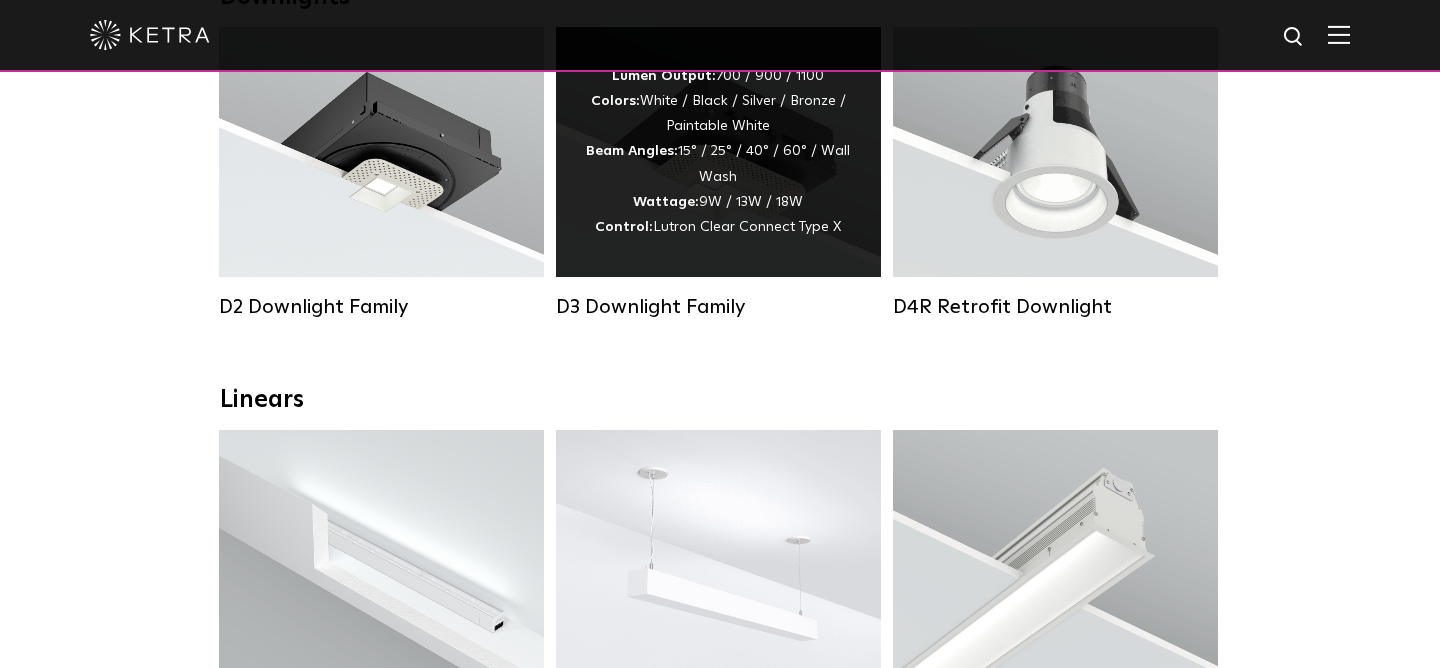 click on "Lumen Output:  700 / 900 / 1100 Colors:  White / Black / Silver / Bronze / Paintable White Beam Angles:  15° / 25° / 40° / 60° / Wall Wash Wattage:  9W / 13W / 18W Control:  Lutron Clear Connect Type X" at bounding box center (718, 152) 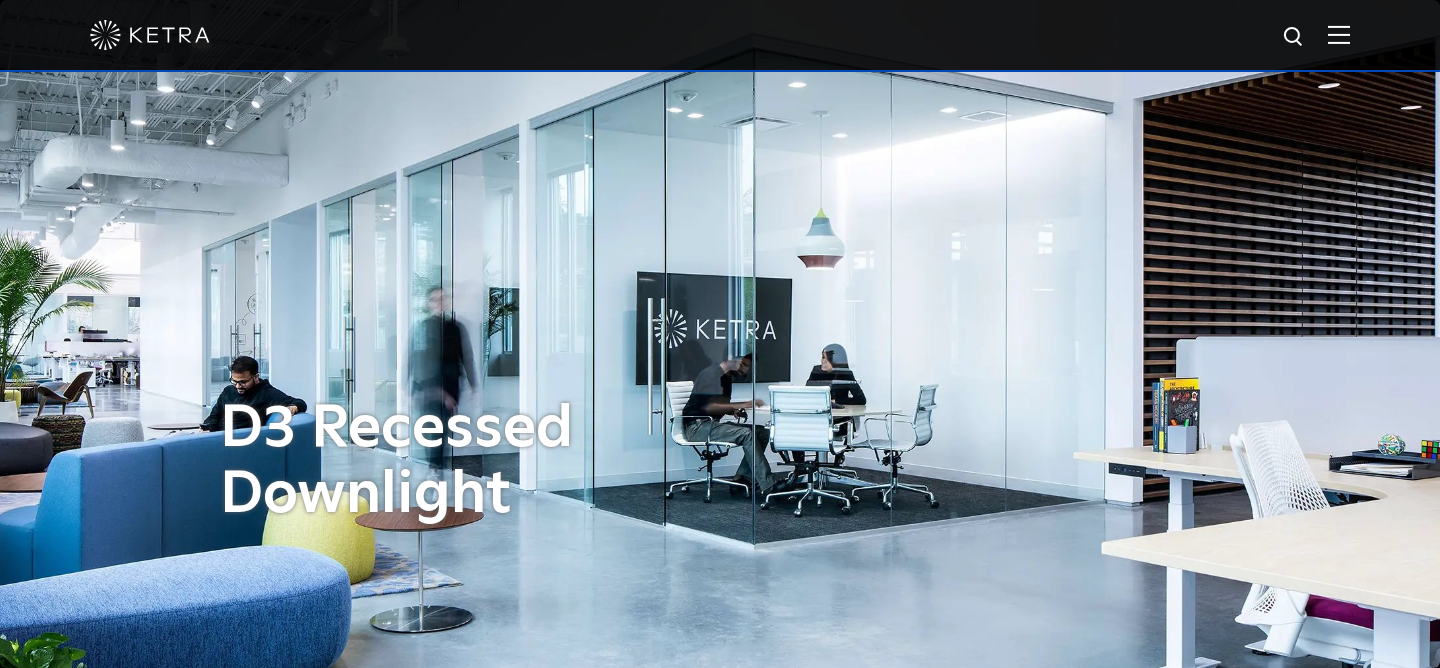 scroll, scrollTop: 0, scrollLeft: 0, axis: both 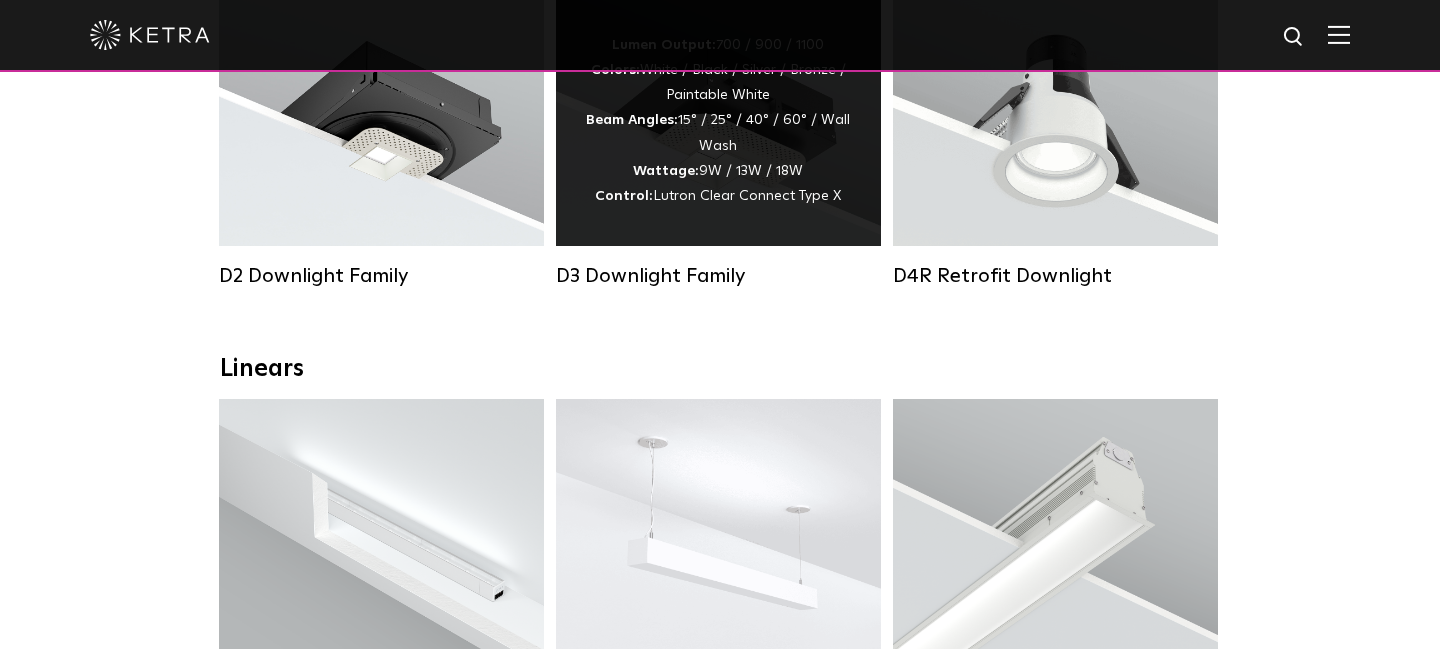 click on "Lumen Output:  700 / 900 / 1100 Colors:  White / Black / Silver / Bronze / Paintable White Beam Angles:  15° / 25° / 40° / 60° / Wall Wash Wattage:  9W / 13W / 18W Control:  Lutron Clear Connect Type X" at bounding box center [718, 121] 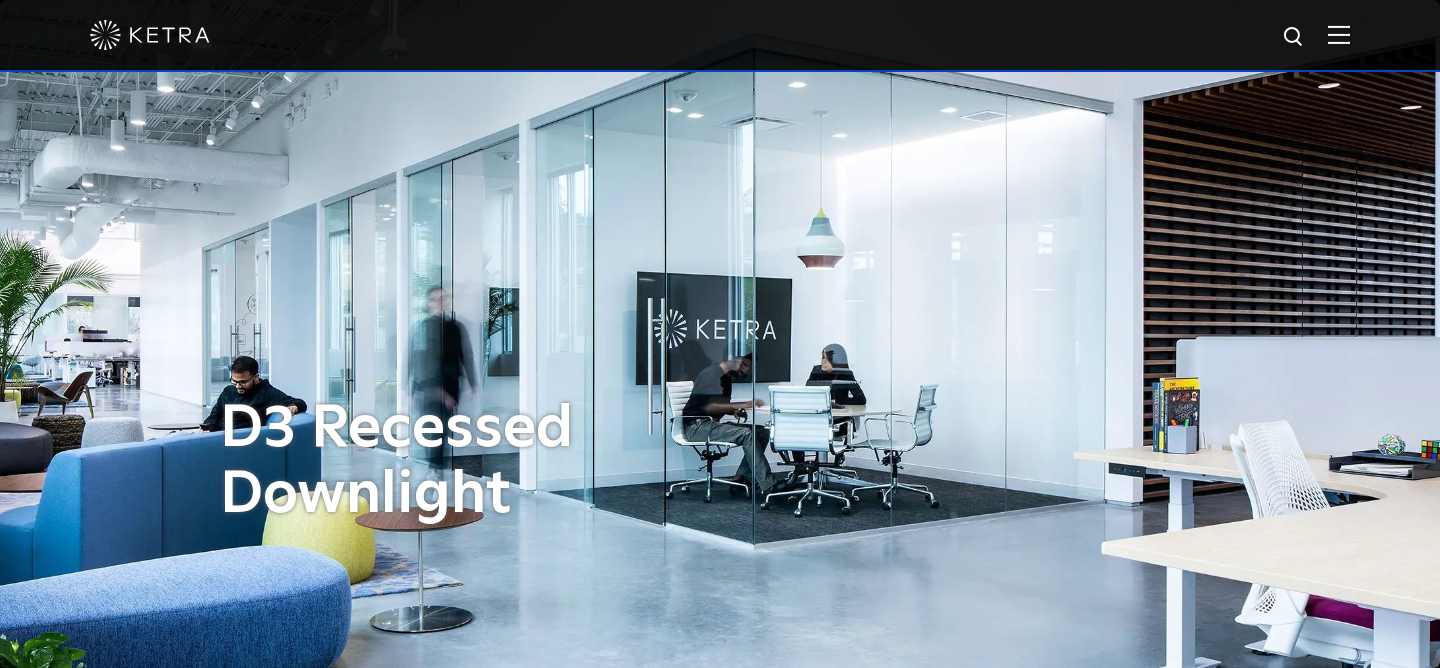 scroll, scrollTop: 0, scrollLeft: 0, axis: both 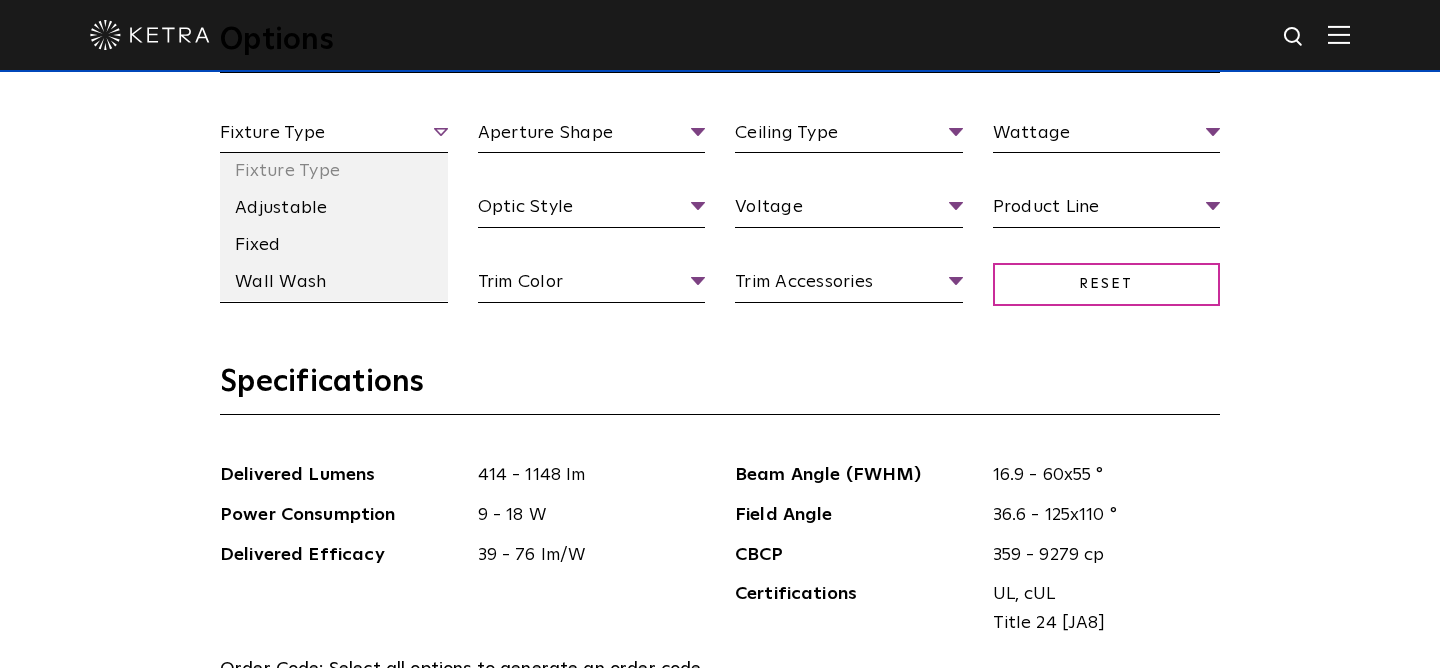 click on "Fixture Type" at bounding box center [334, 136] 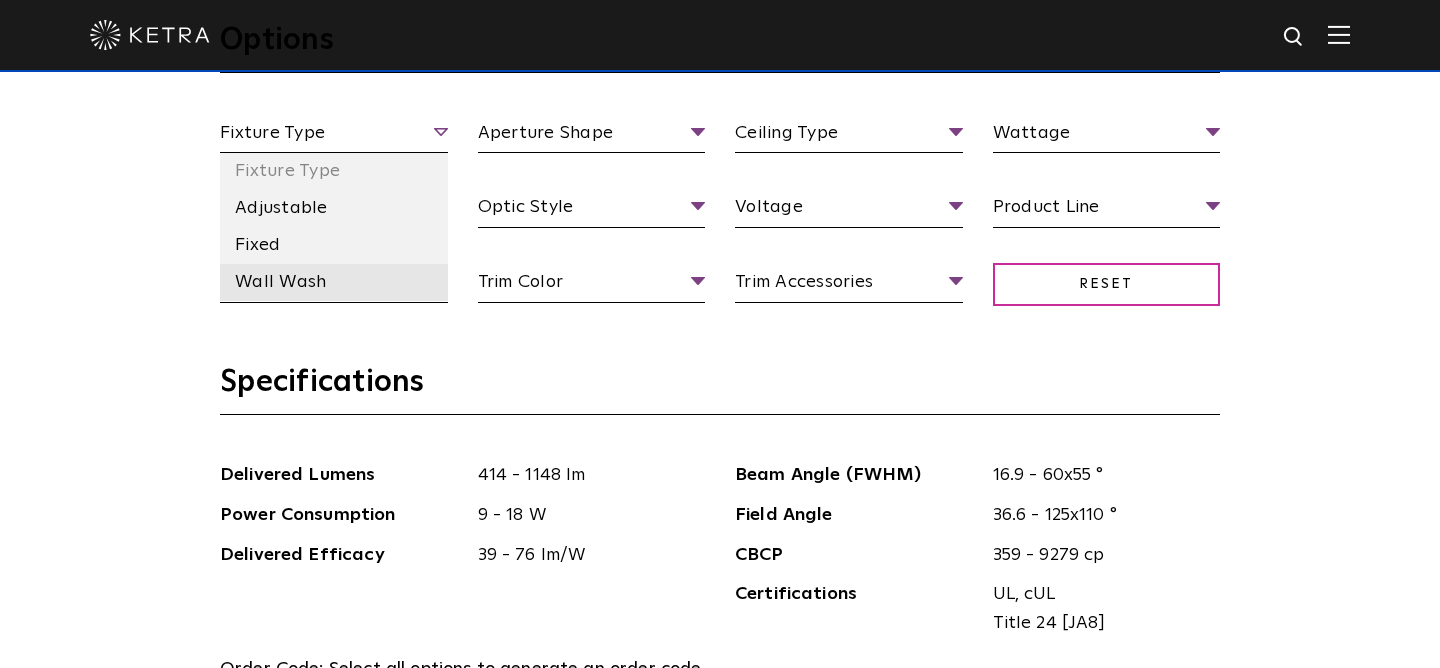 click on "Wall Wash" at bounding box center [334, 282] 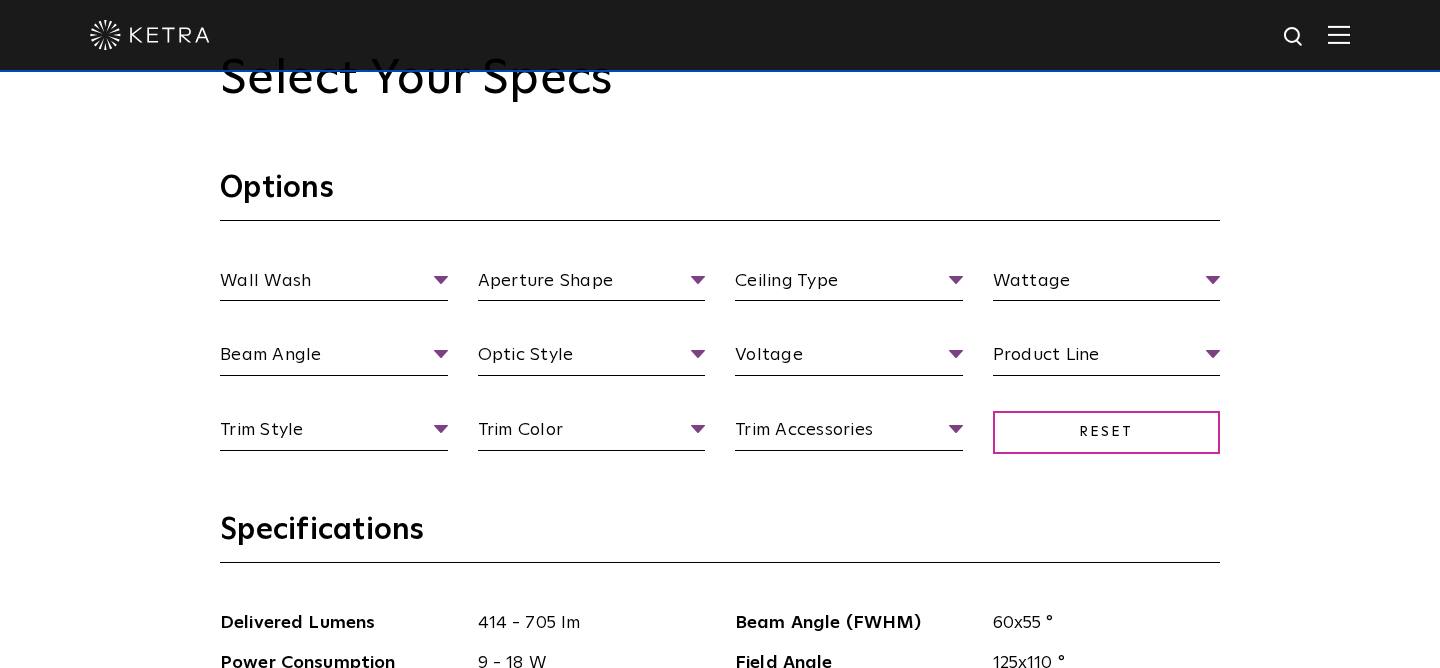 scroll, scrollTop: 1713, scrollLeft: 0, axis: vertical 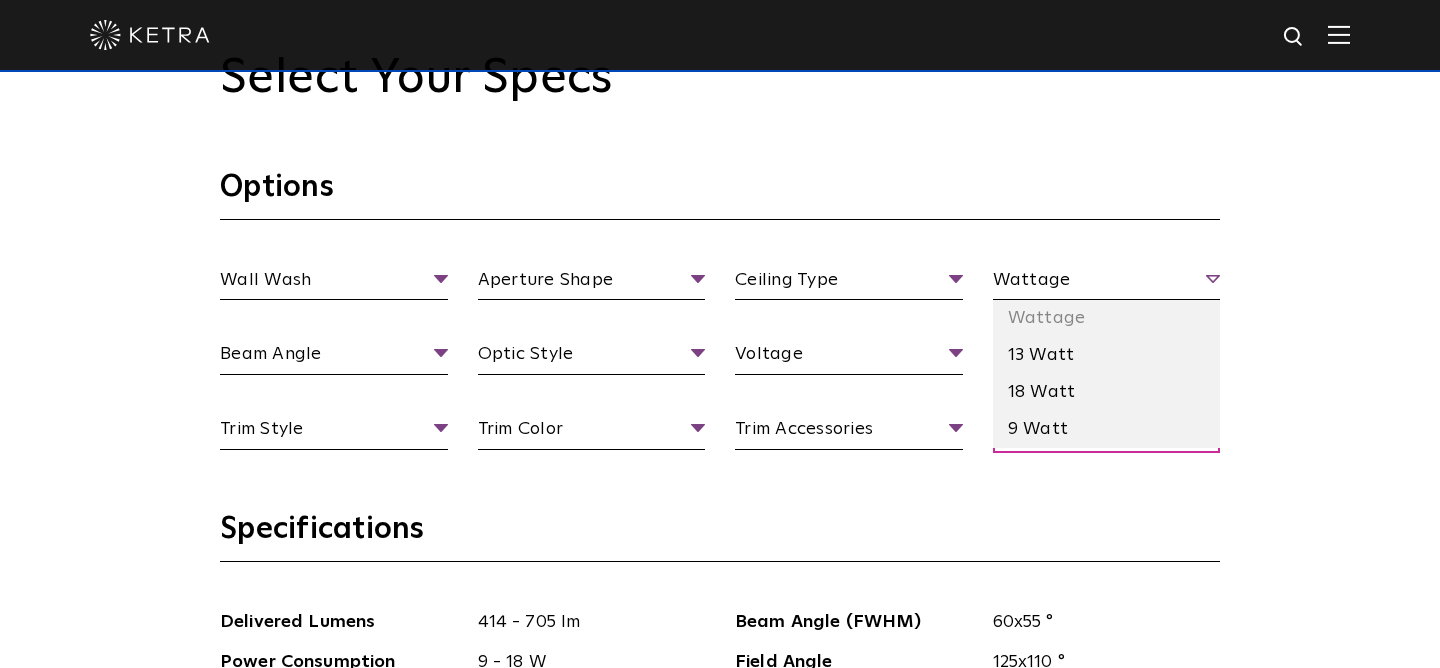click on "Wattage" at bounding box center [1107, 283] 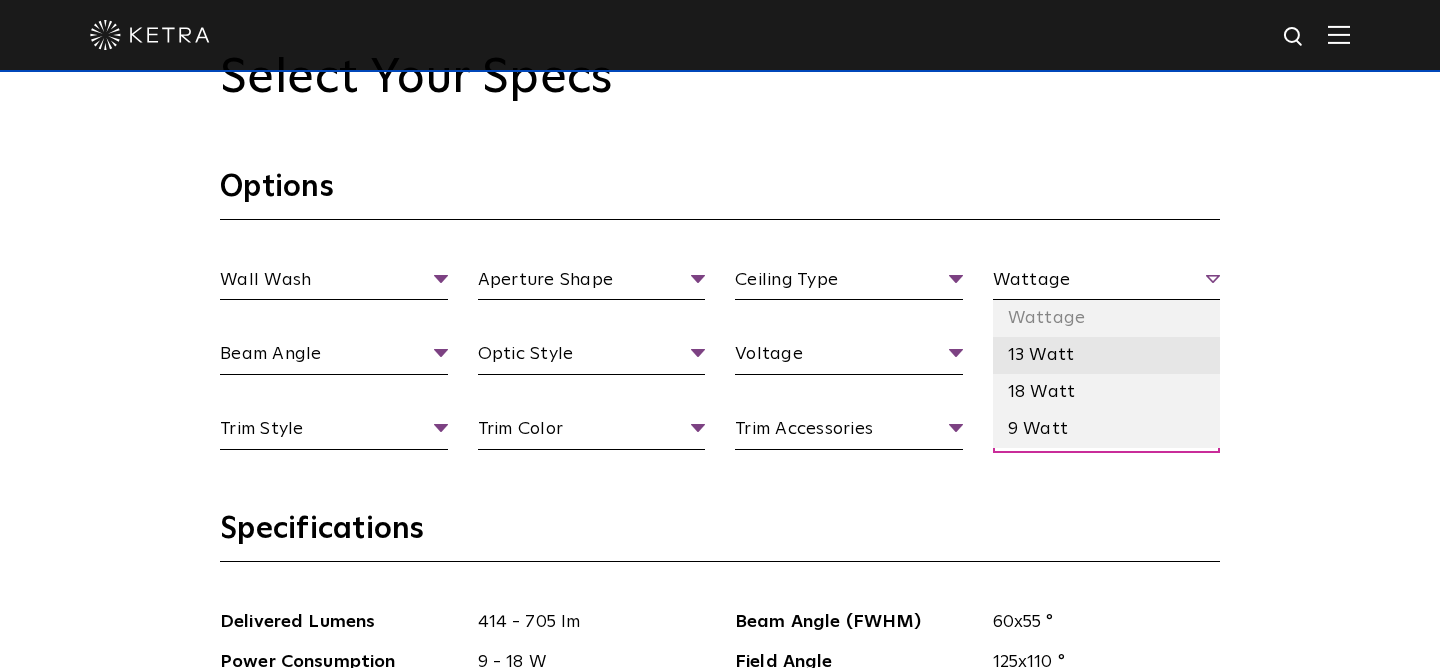 click on "13 Watt" at bounding box center (1107, 355) 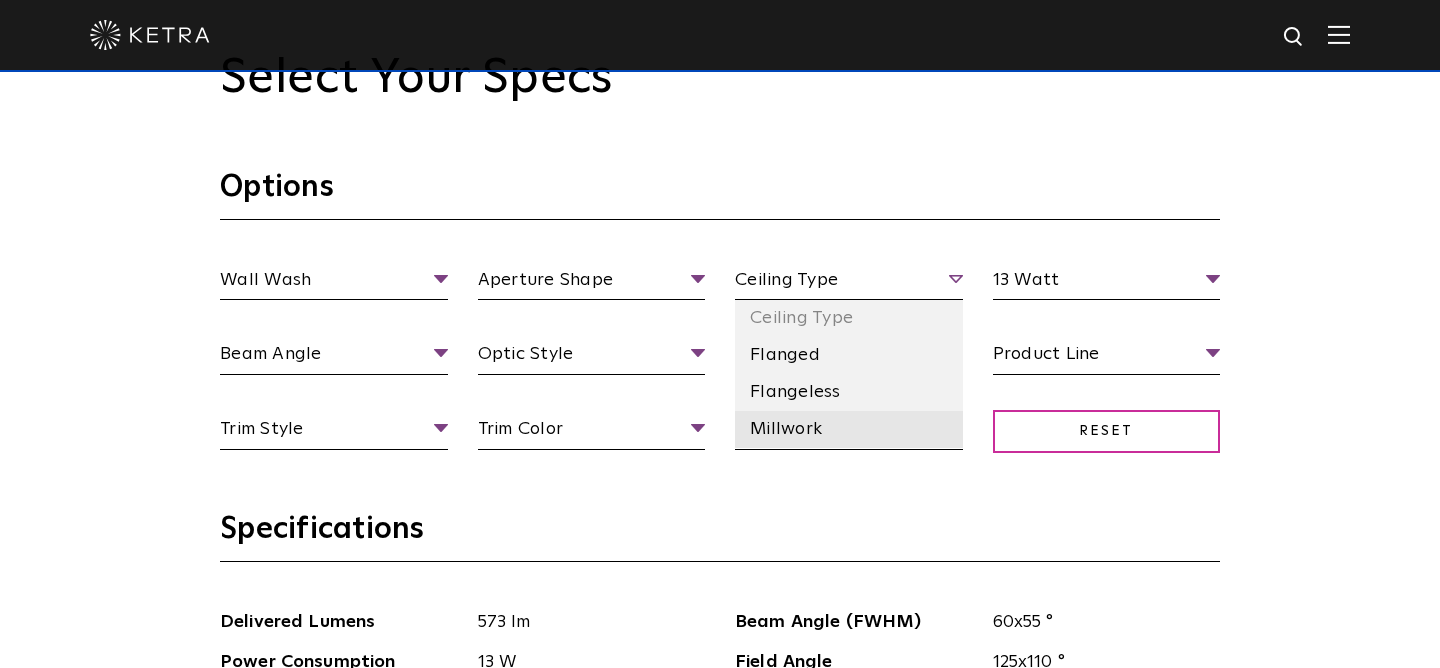 click on "Millwork" at bounding box center [849, 429] 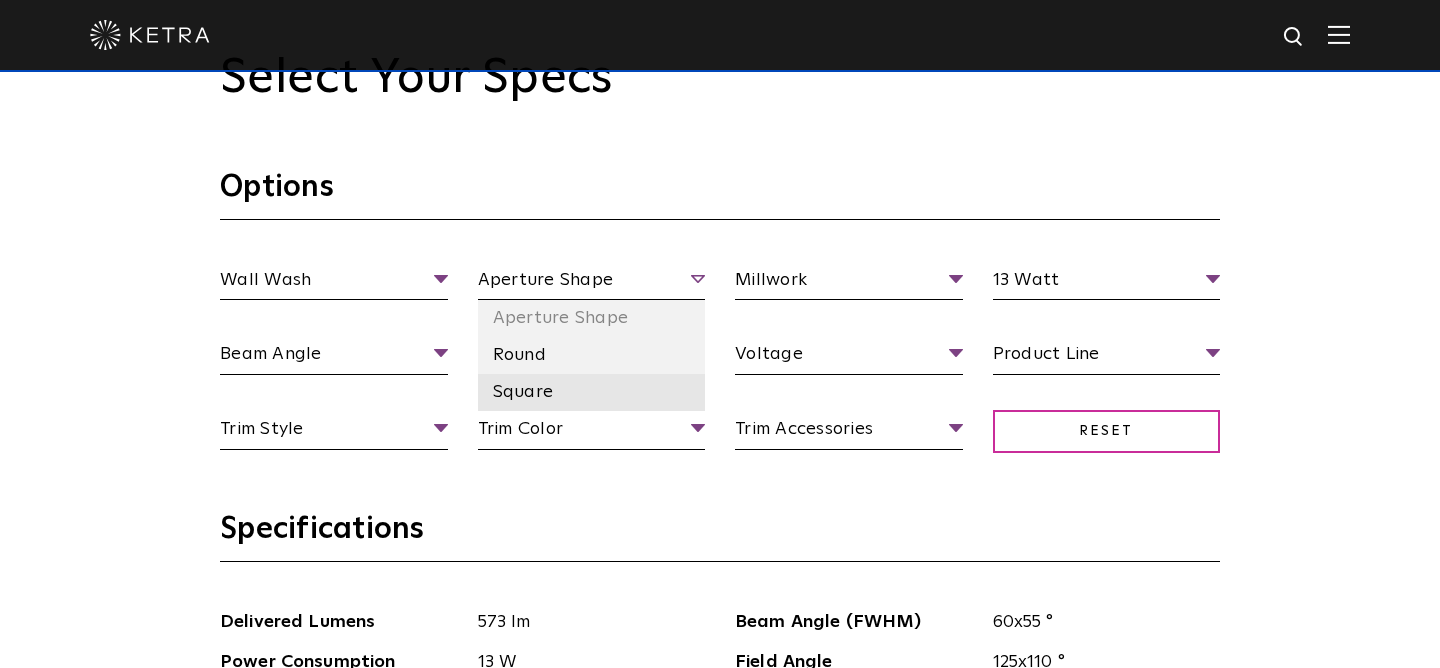click on "Square" at bounding box center (592, 392) 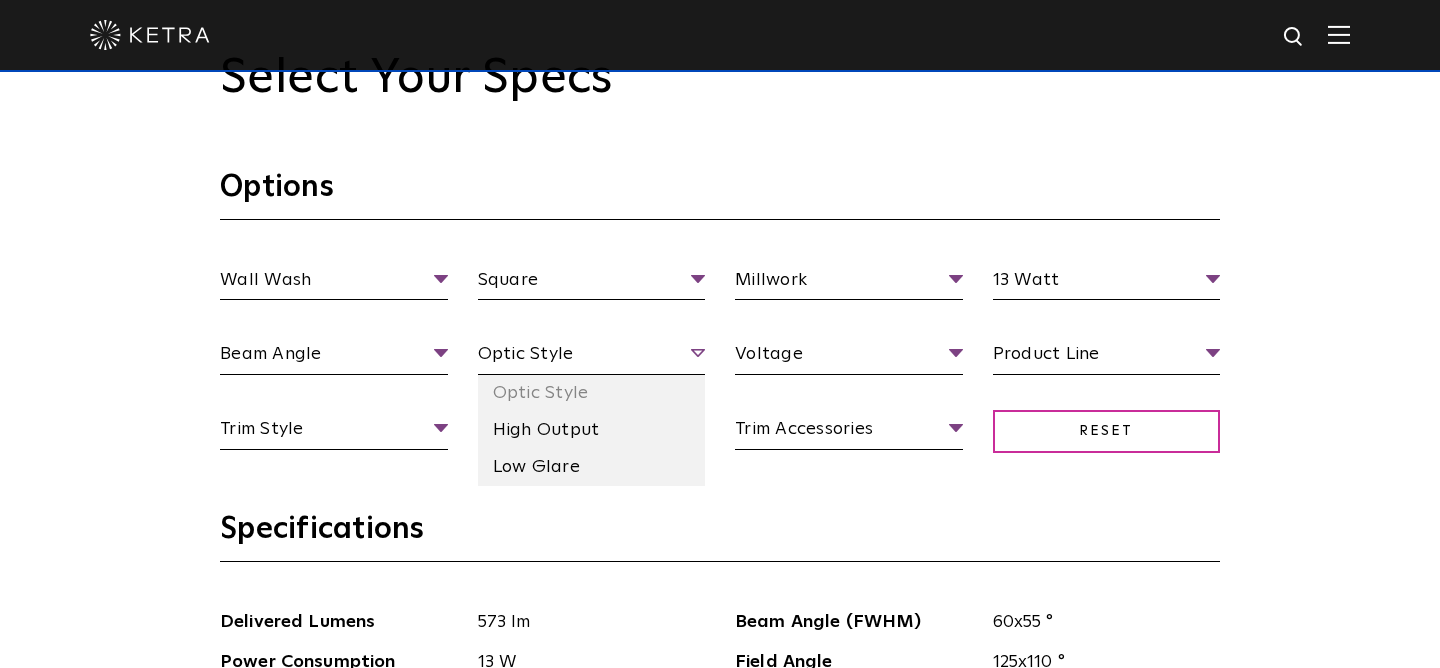 click on "Optic Style" at bounding box center [592, 357] 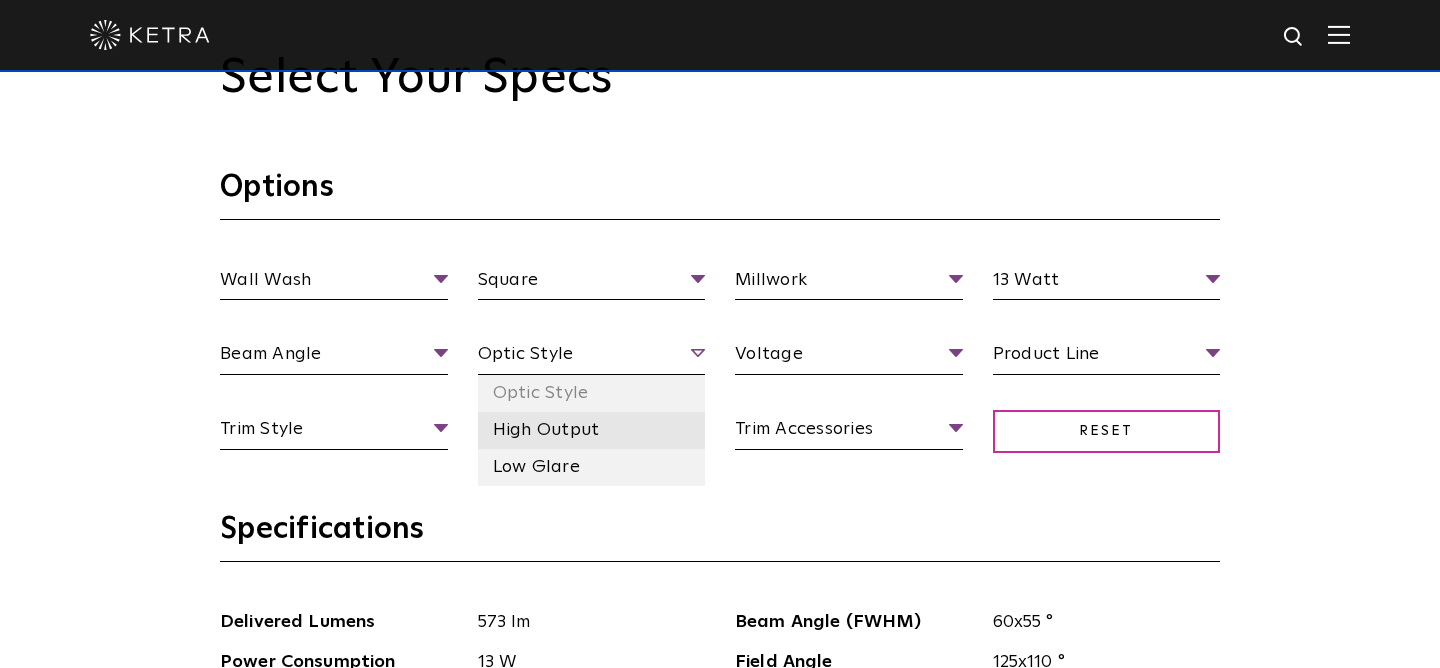 click on "High Output" at bounding box center (592, 430) 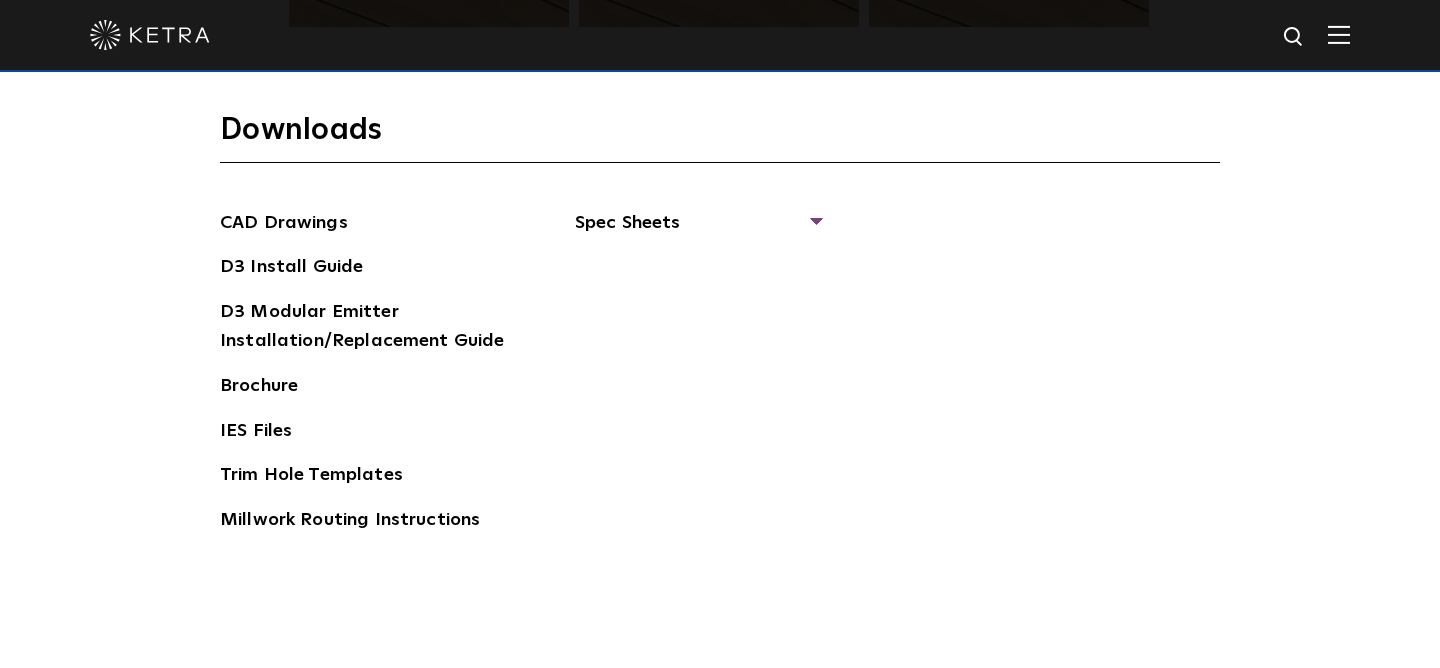 scroll, scrollTop: 2776, scrollLeft: 0, axis: vertical 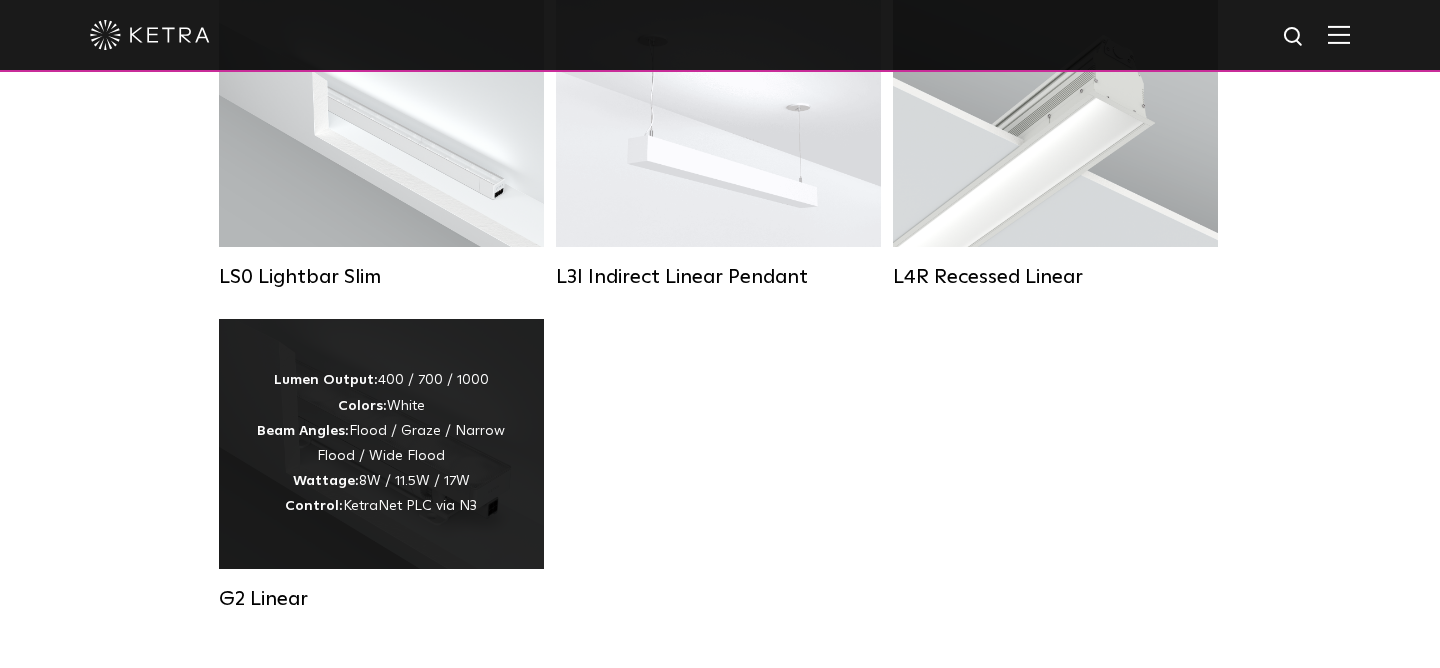 click on "Lumen Output:  400 / 700 / 1000 Colors:  White Beam Angles:  Flood / Graze / Narrow Flood / Wide Flood Wattage:  8W / 11.5W / 17W Control:  KetraNet PLC via N3" at bounding box center (381, 443) 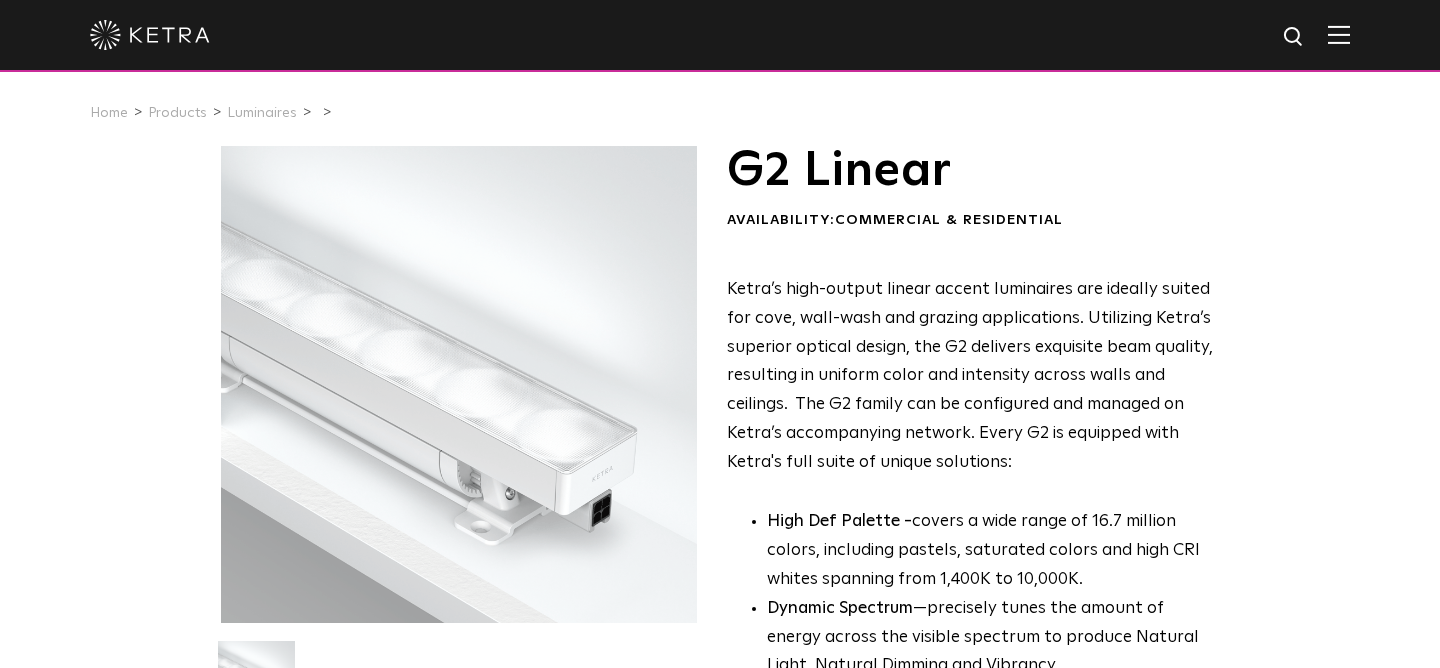 scroll, scrollTop: 0, scrollLeft: 0, axis: both 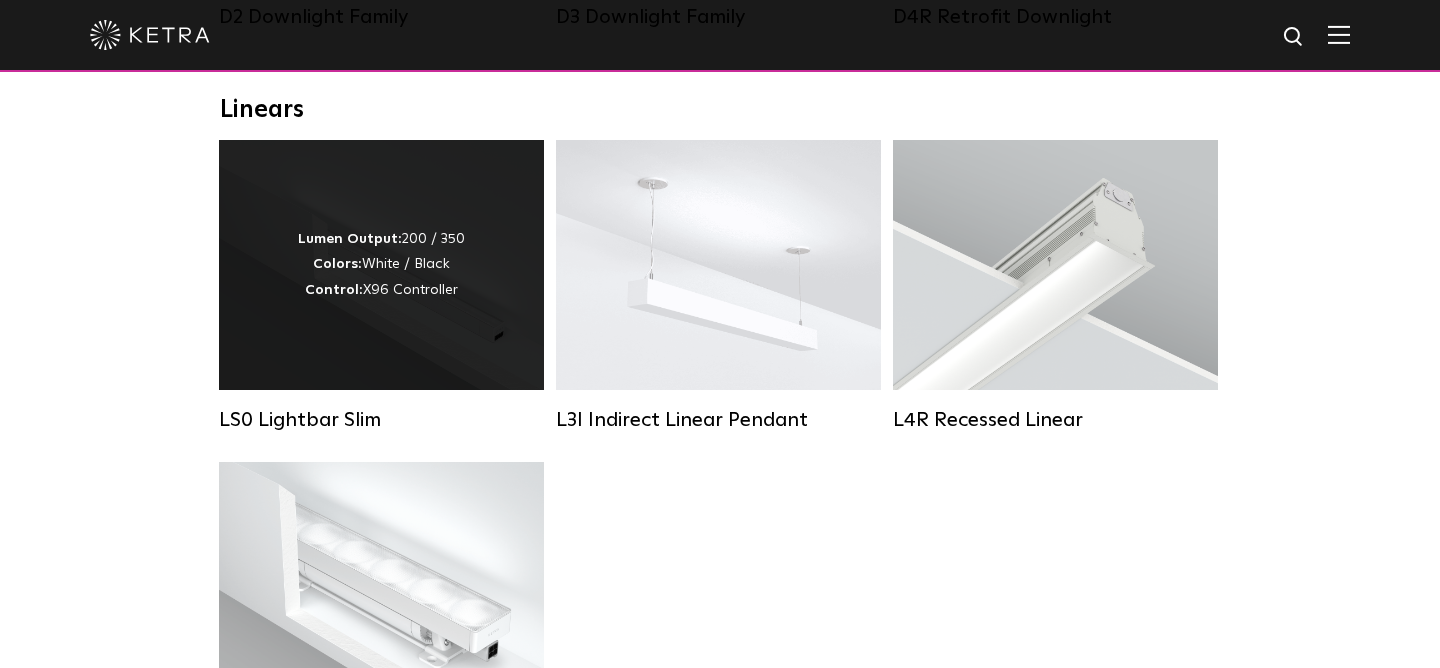 click on "Lumen Output:  200 / 350 Colors:  White / Black Control:  X96 Controller" at bounding box center [381, 265] 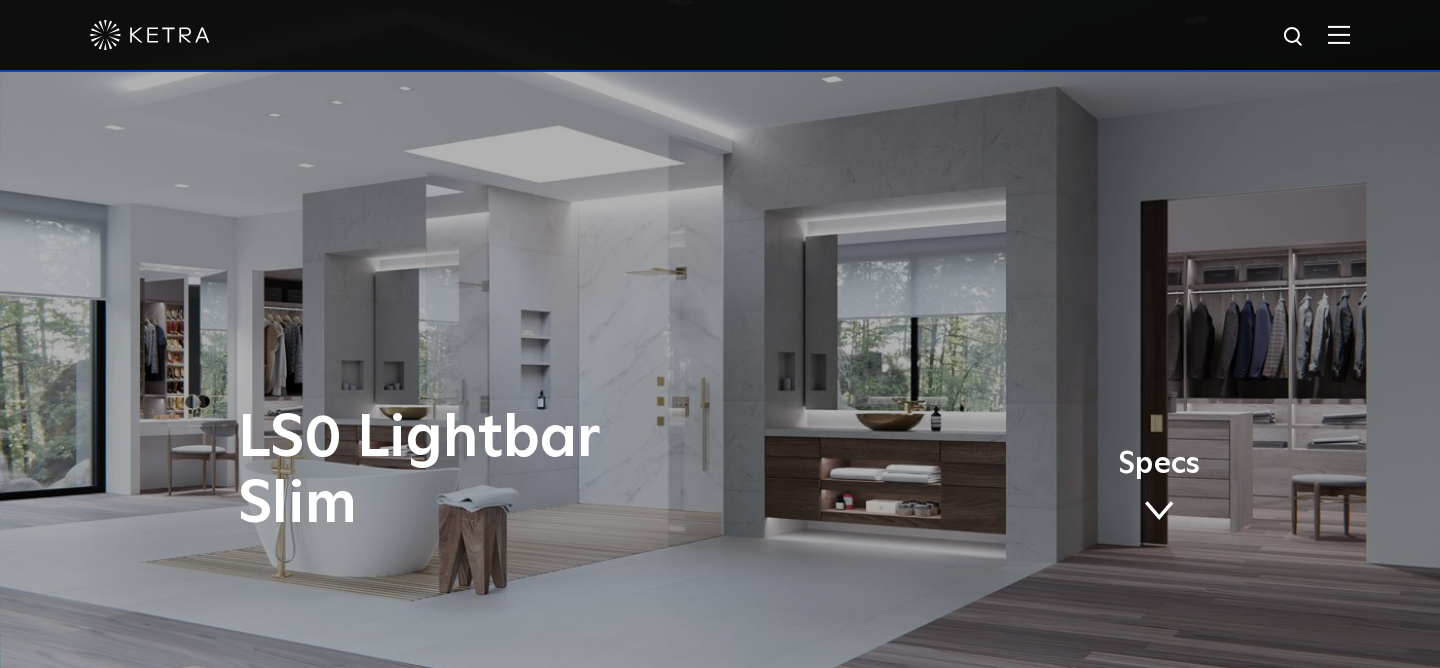 scroll, scrollTop: 0, scrollLeft: 0, axis: both 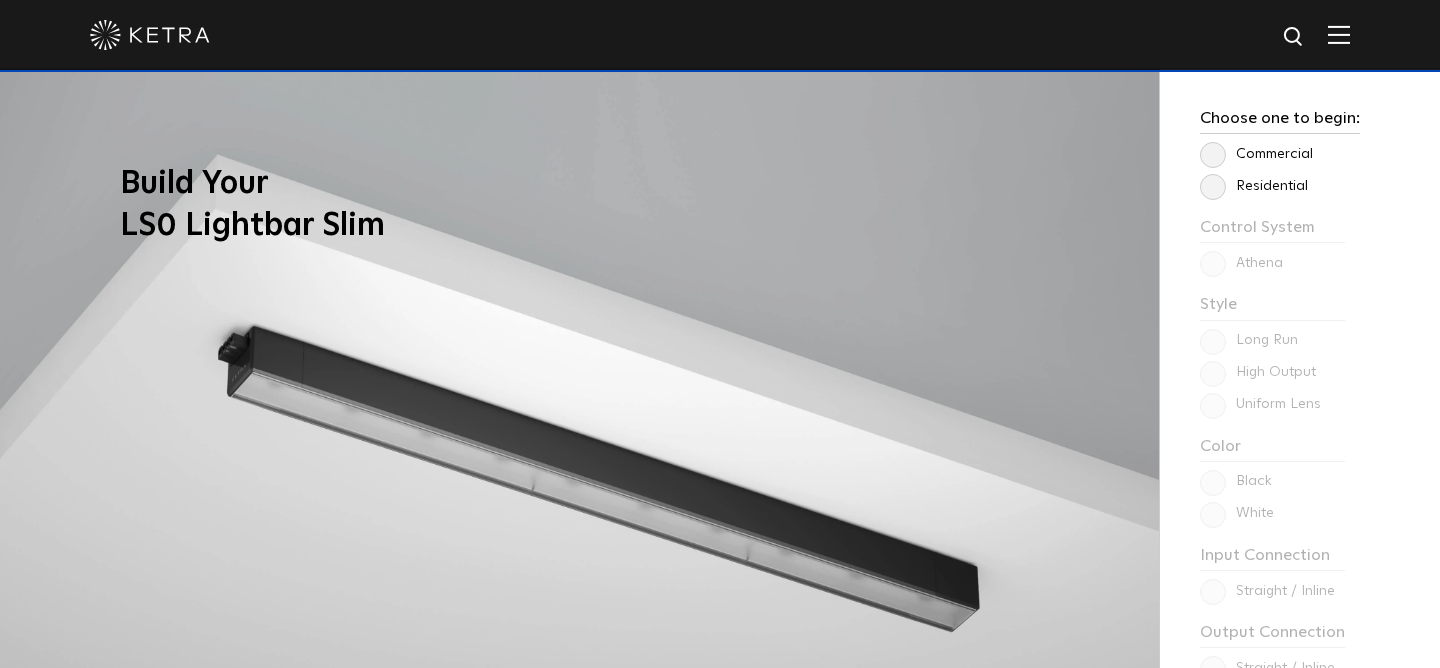 click on "Residential" at bounding box center [1254, 186] 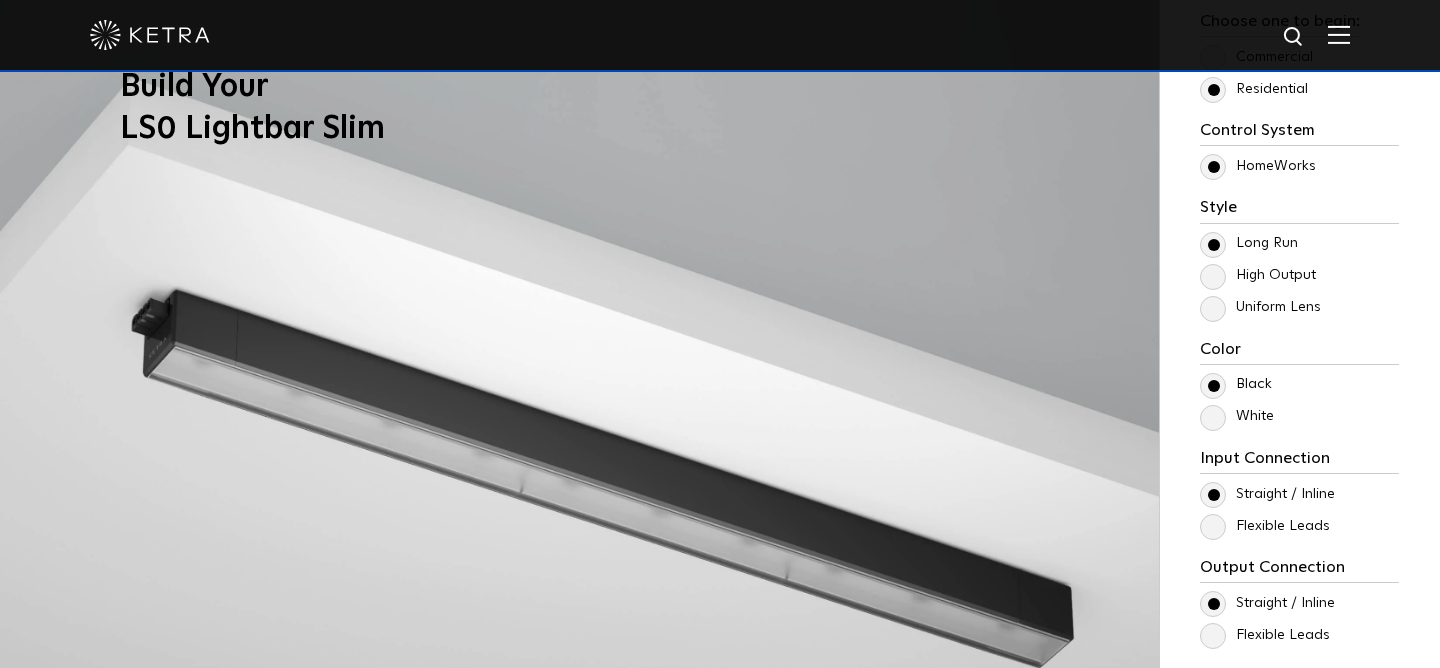scroll, scrollTop: 1616, scrollLeft: 0, axis: vertical 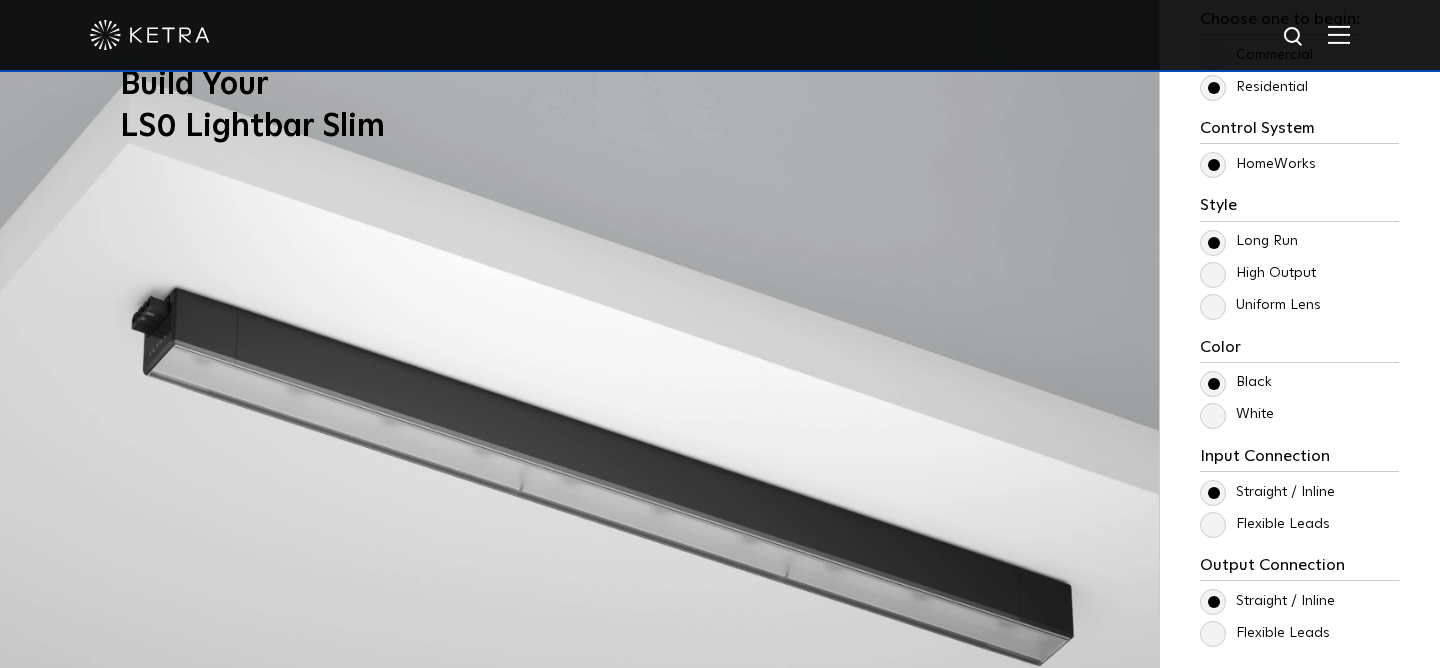 click on "High Output" at bounding box center [1258, 273] 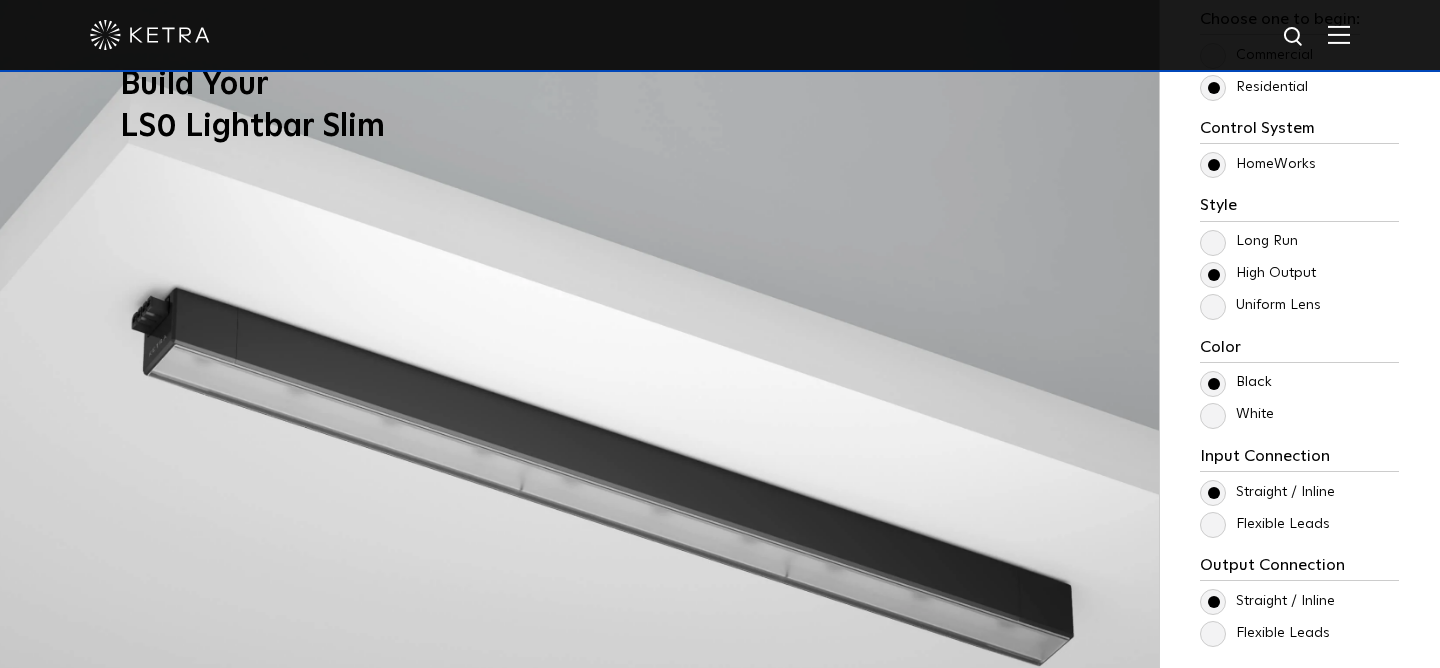 click on "Uniform Lens" at bounding box center [1260, 305] 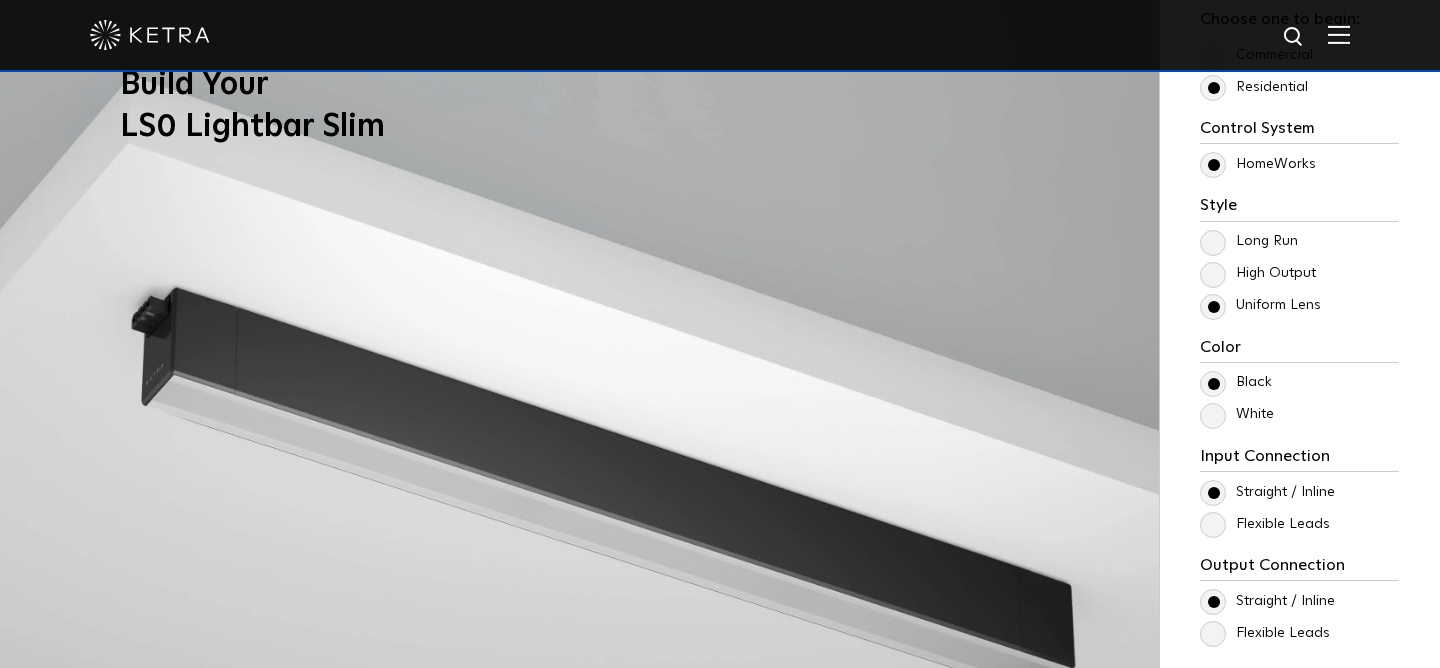 click on "High Output" at bounding box center [1258, 273] 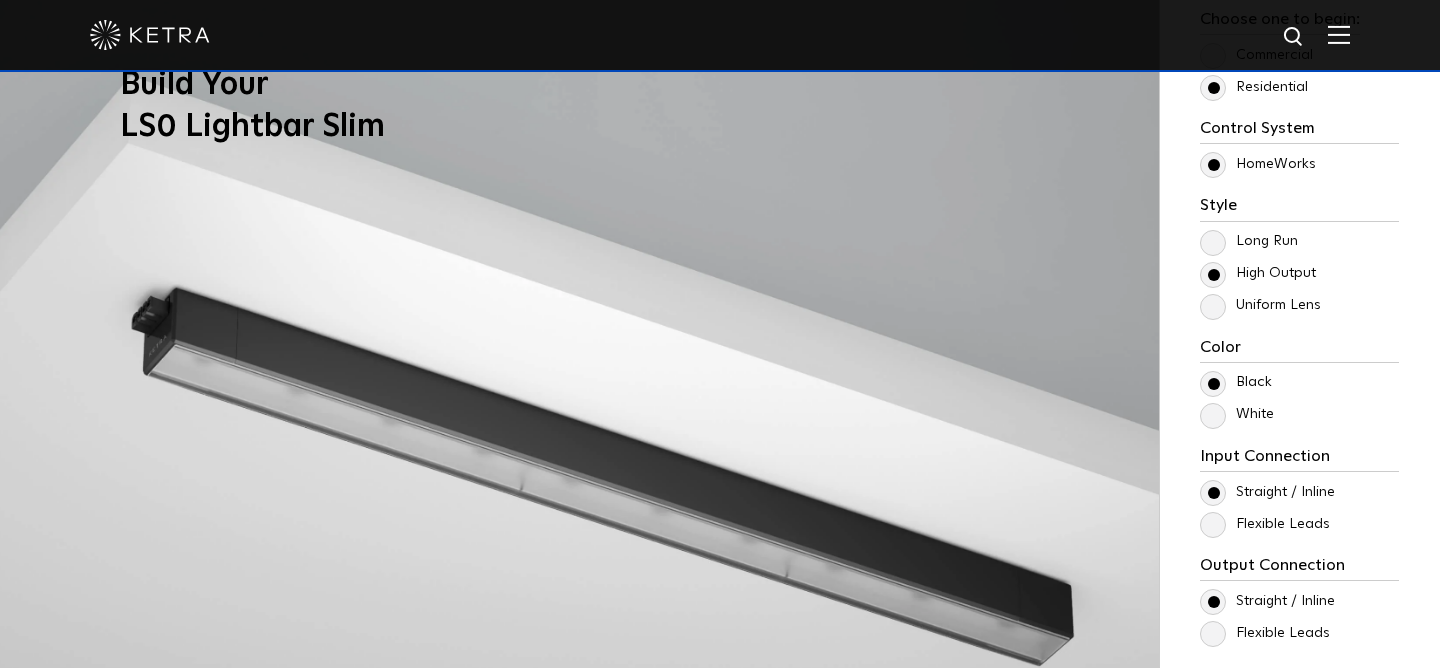 click on "Long Run" at bounding box center [1249, 241] 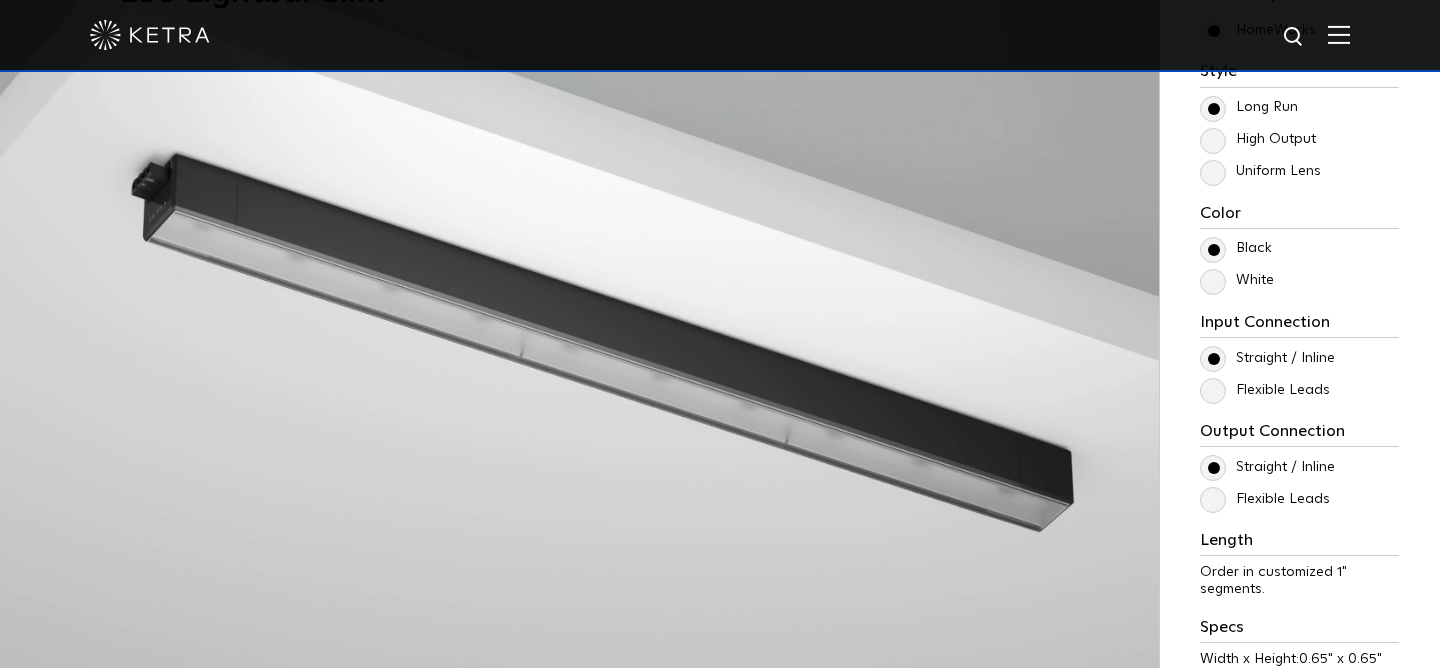 scroll, scrollTop: 1758, scrollLeft: 0, axis: vertical 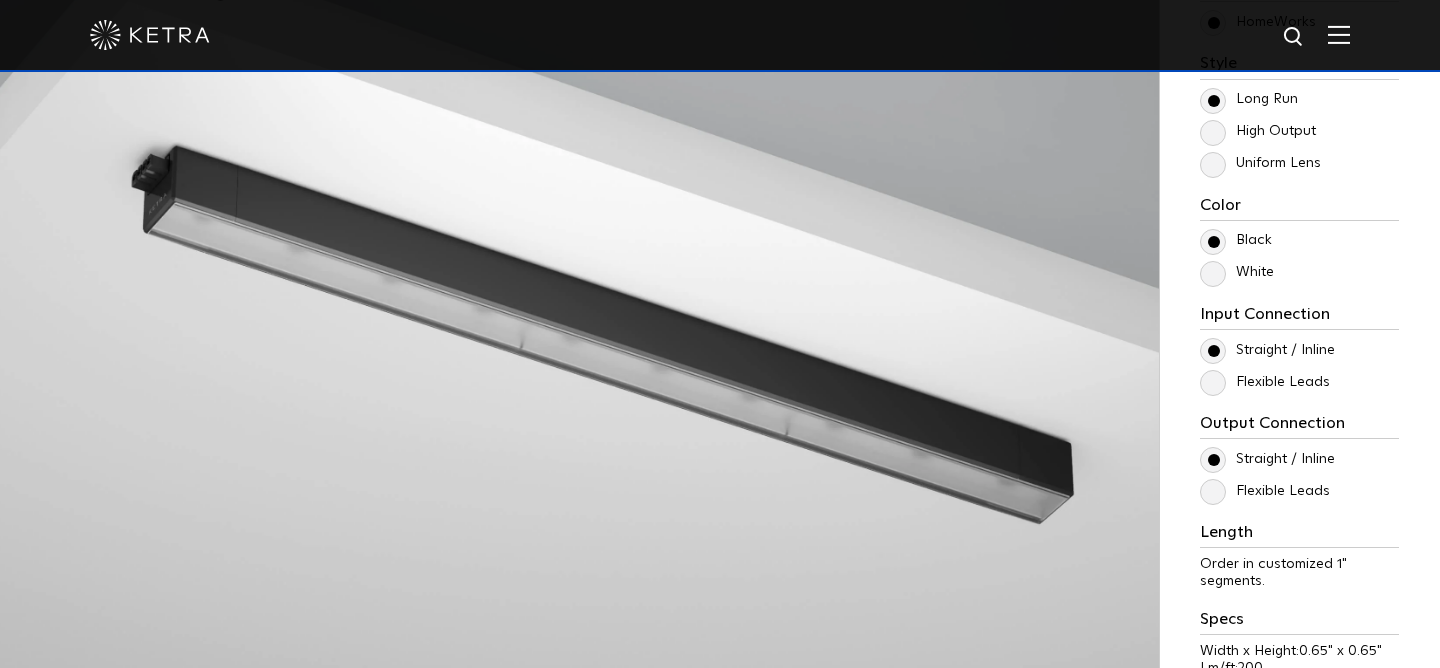 click on "White" at bounding box center (1237, 272) 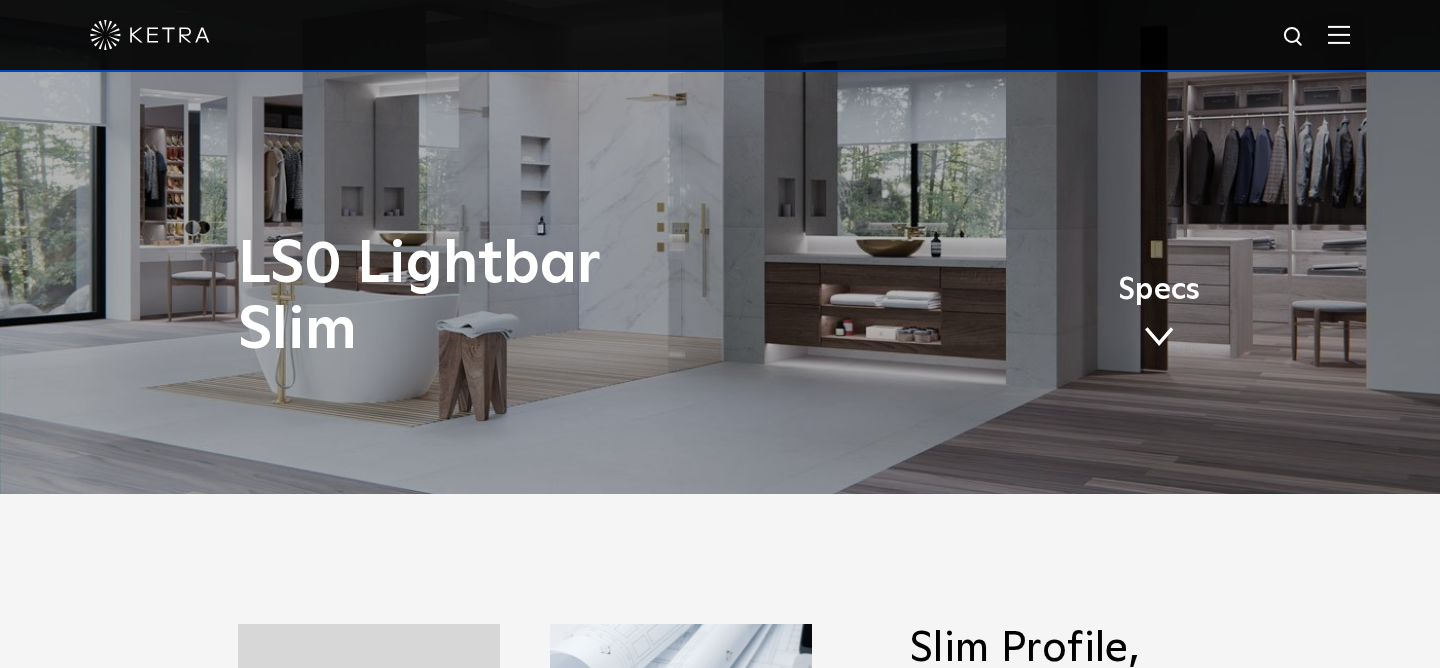 scroll, scrollTop: 0, scrollLeft: 0, axis: both 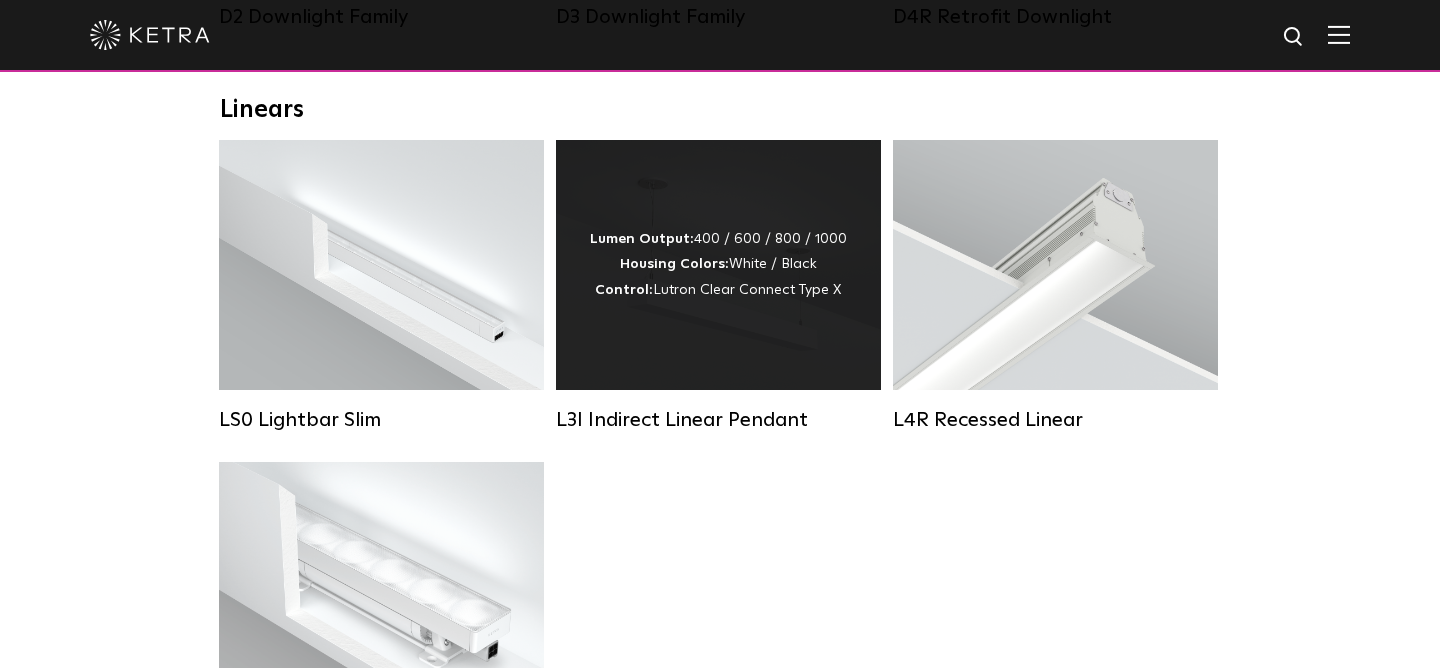 click on "Lumen Output:  400 / 600 / 800 / 1000 Housing Colors:  White / Black Control:  Lutron Clear Connect Type X" at bounding box center (718, 265) 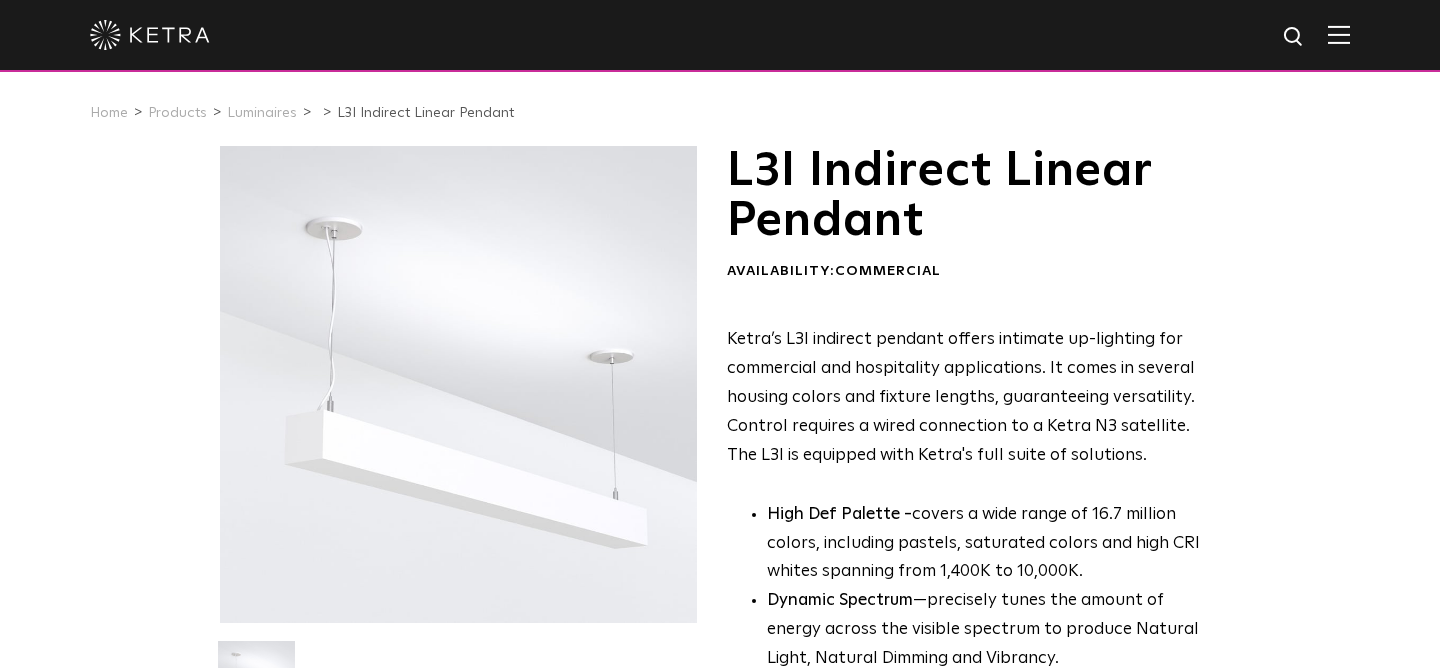 scroll, scrollTop: 0, scrollLeft: 0, axis: both 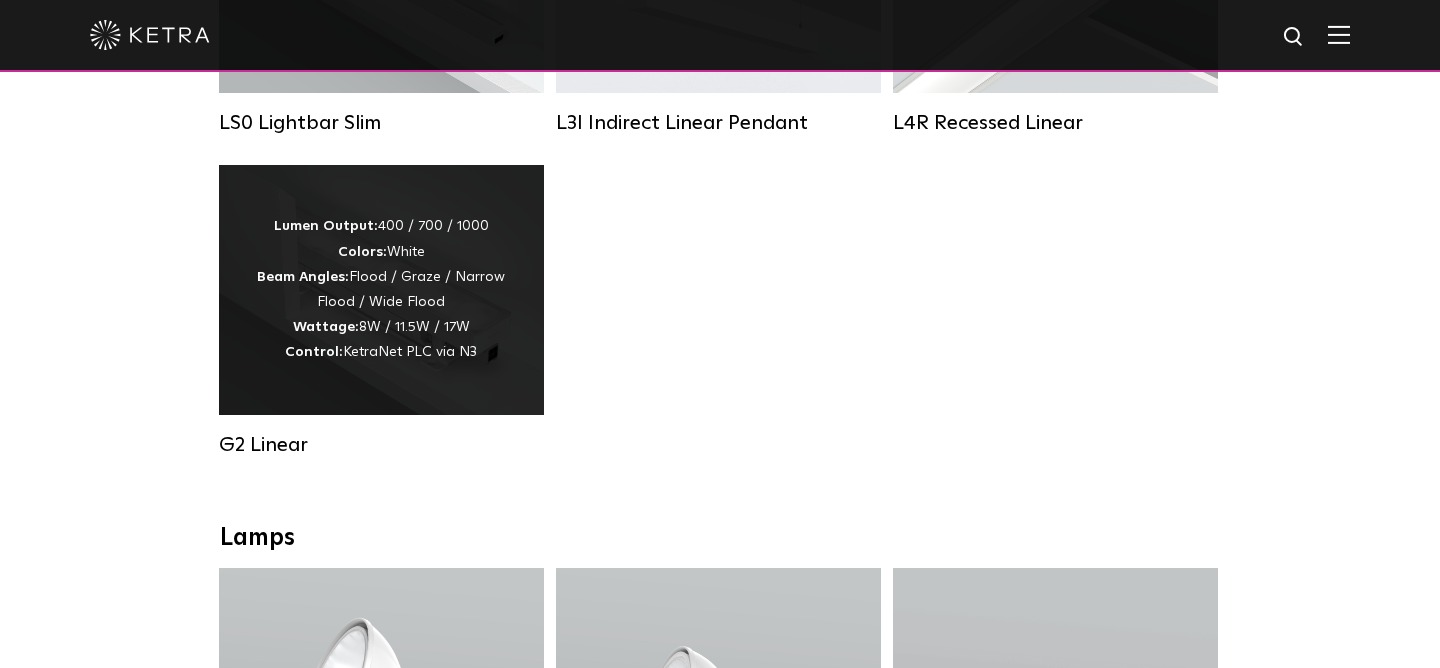 click on "Lumen Output:  400 / 700 / 1000 Colors:  White Beam Angles:  Flood / Graze / Narrow Flood / Wide Flood Wattage:  8W / 11.5W / 17W Control:  KetraNet PLC via N3" at bounding box center (381, 289) 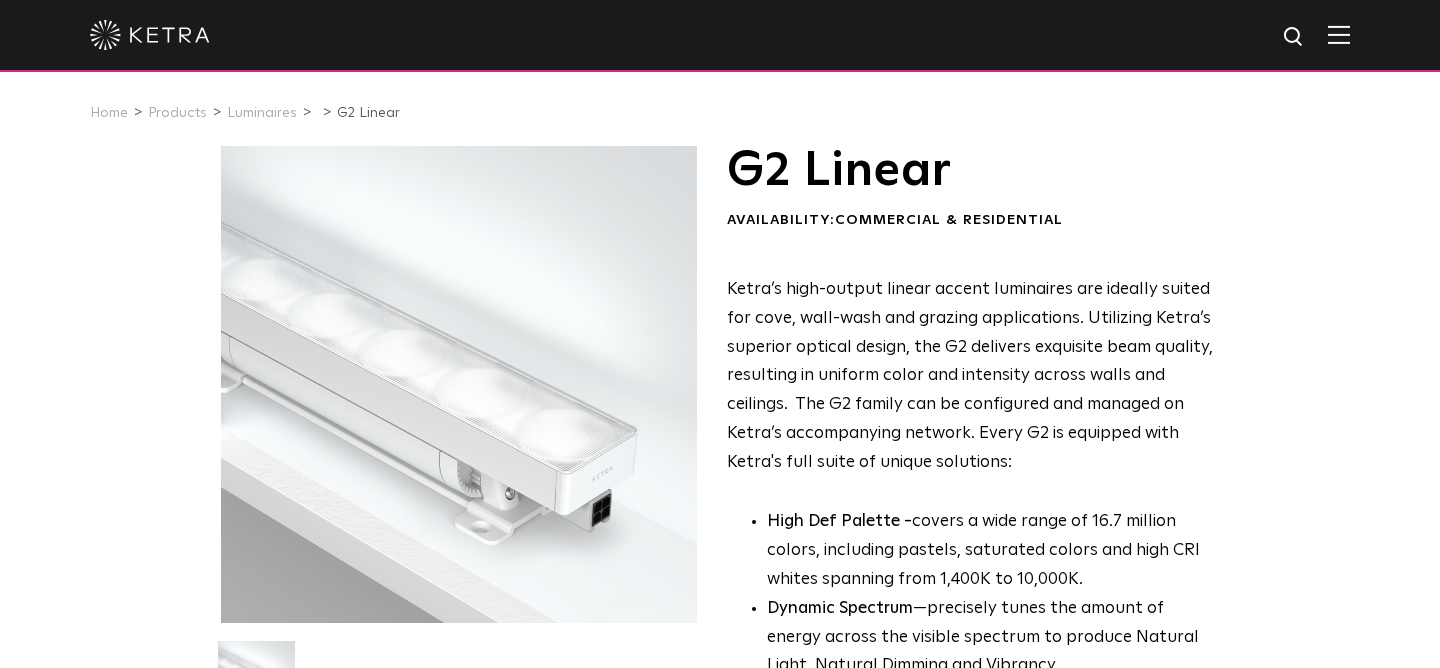 scroll, scrollTop: 0, scrollLeft: 0, axis: both 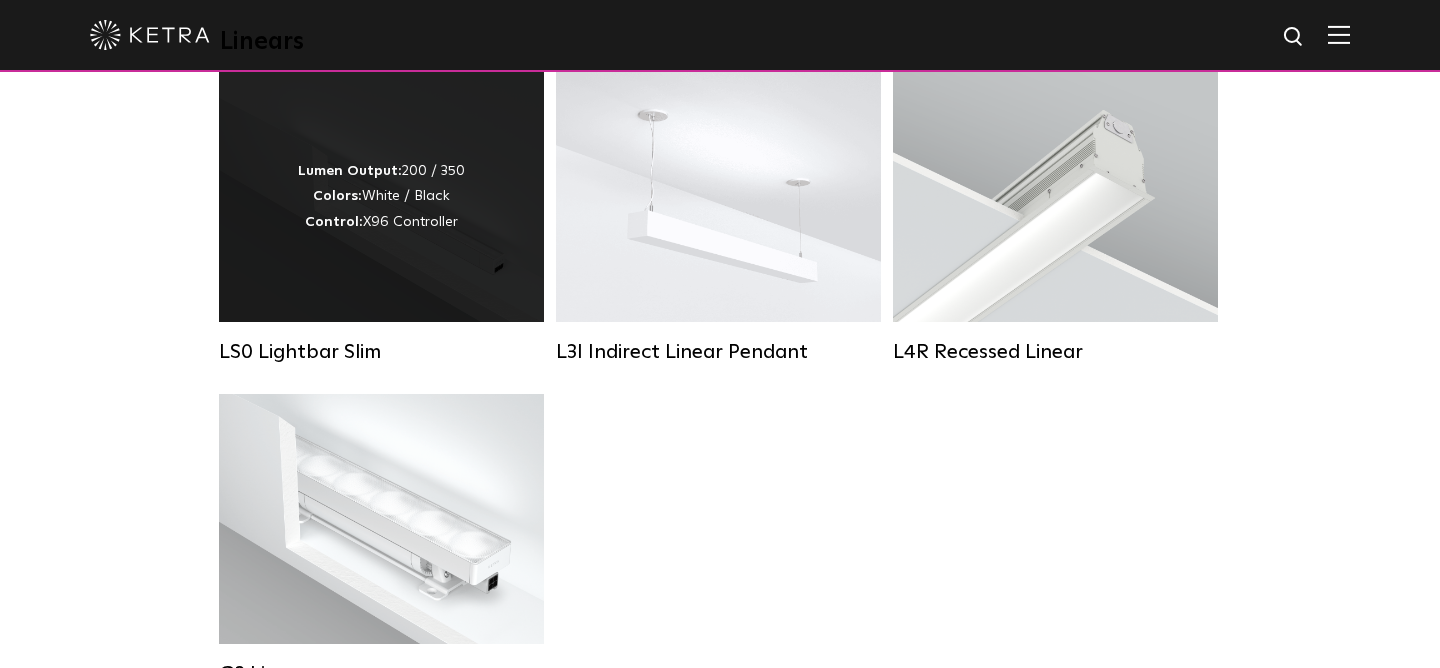 click on "Lumen Output:  200 / 350 Colors:  White / Black Control:  X96 Controller" at bounding box center (381, 197) 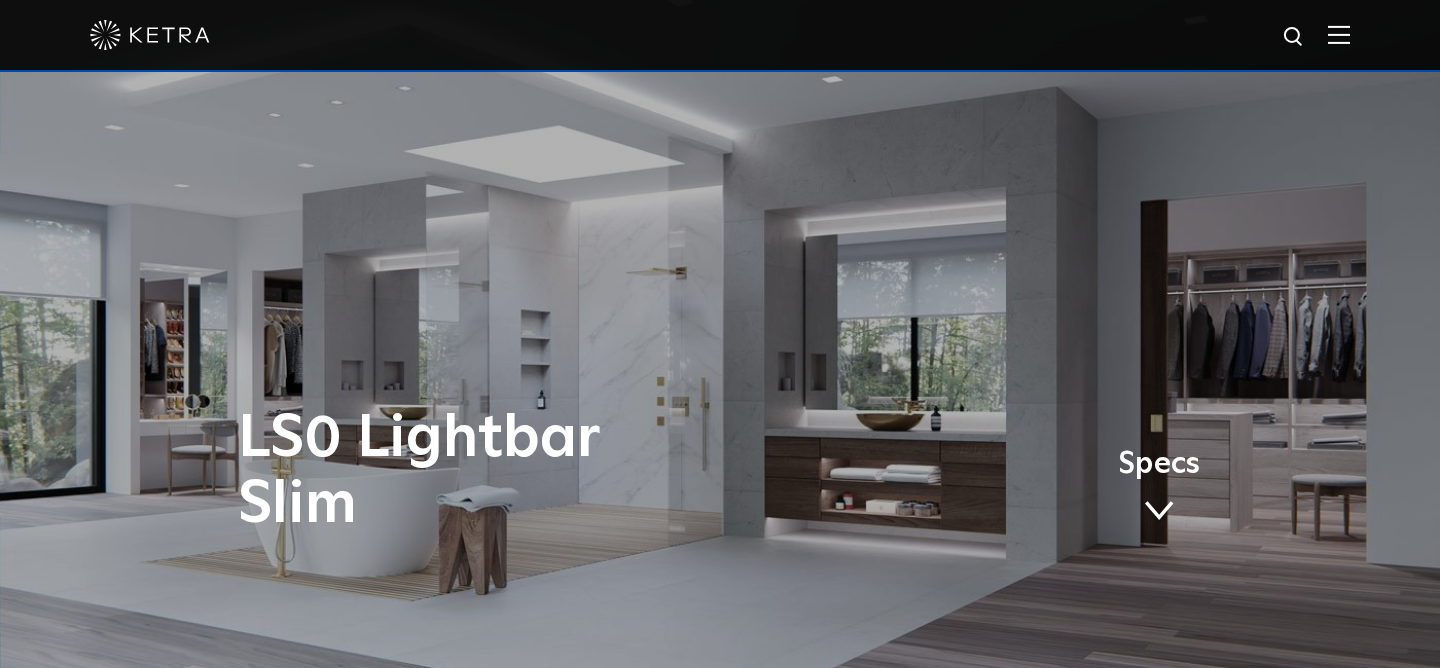 scroll, scrollTop: 0, scrollLeft: 0, axis: both 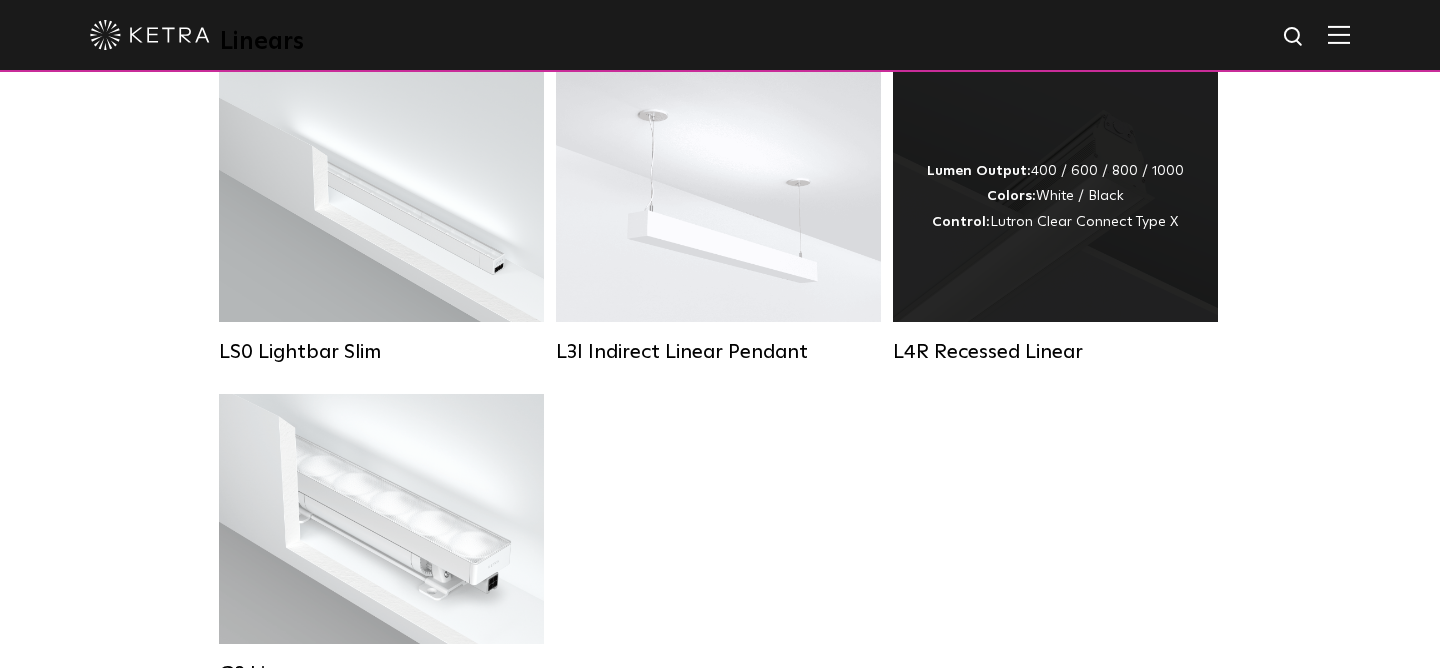 click on "Lumen Output:  400 / 600 / 800 / 1000 Colors:  White / Black Control:  Lutron Clear Connect Type X" at bounding box center (1055, 197) 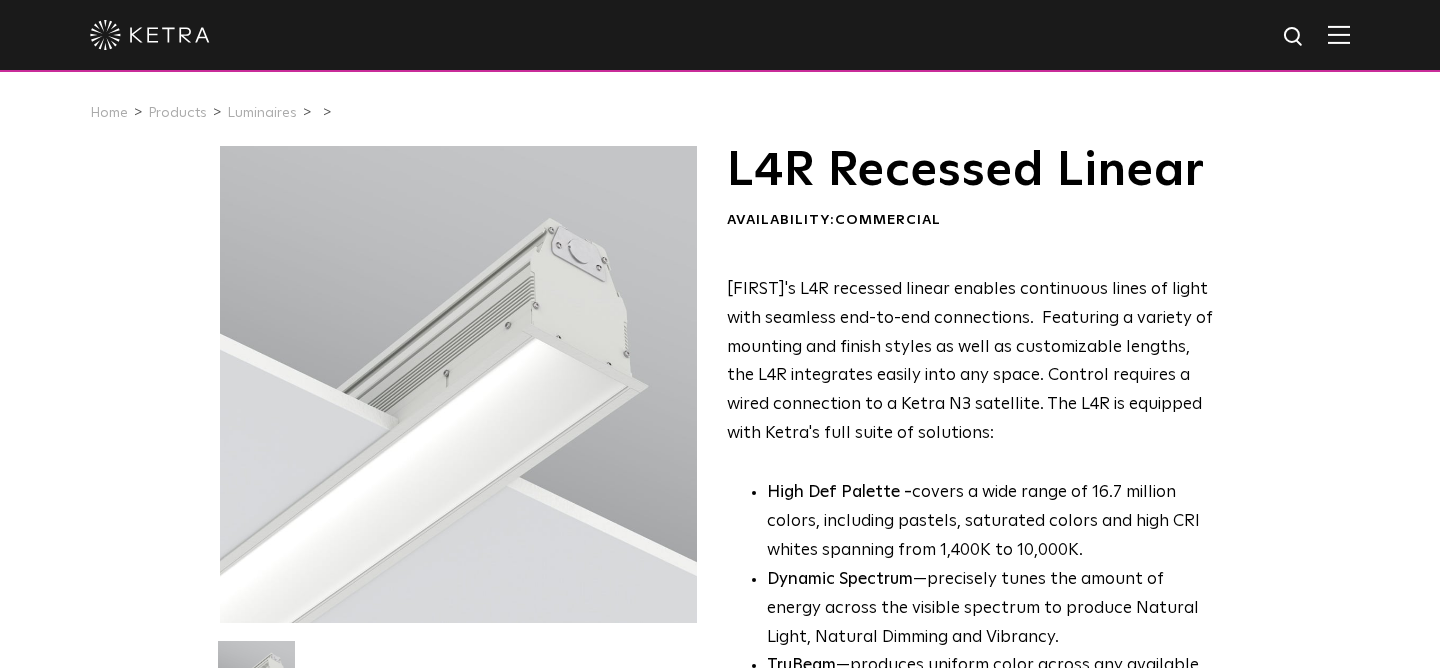 scroll, scrollTop: 0, scrollLeft: 0, axis: both 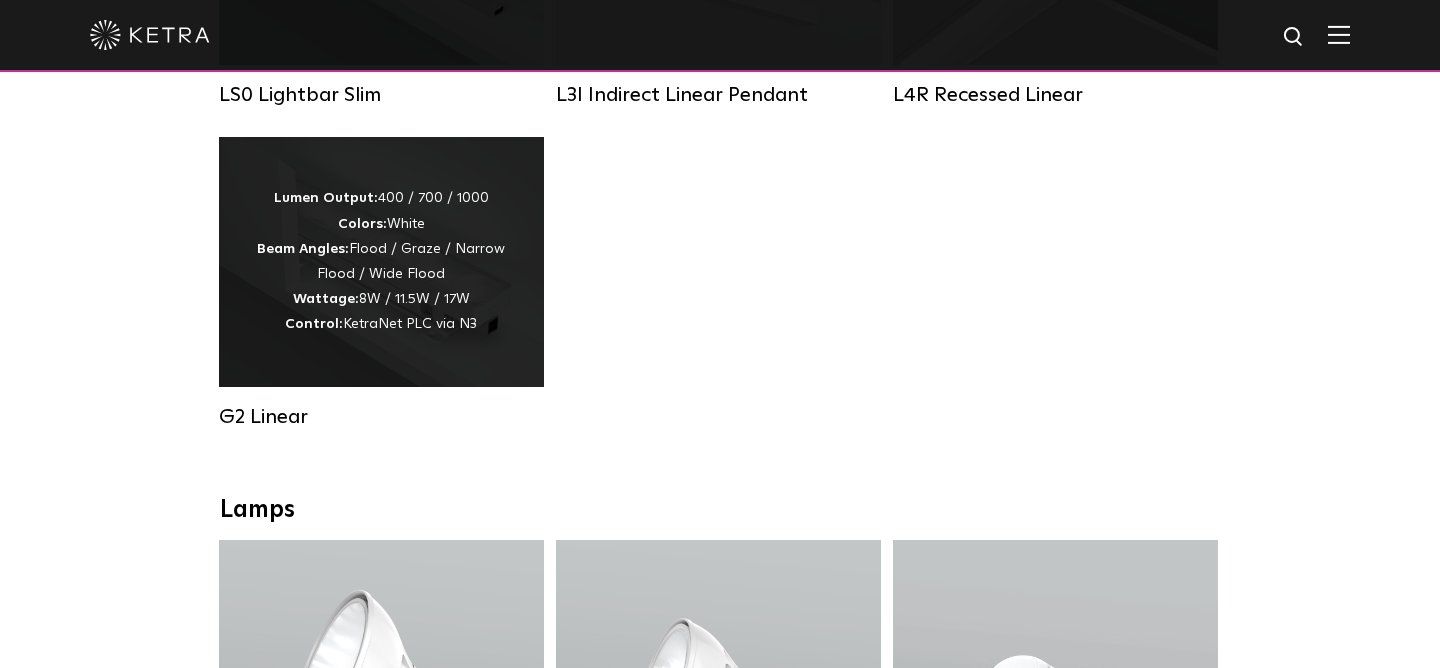 click on "Lumen Output:  400 / 700 / 1000 Colors:  White Beam Angles:  Flood / Graze / Narrow Flood / Wide Flood Wattage:  8W / 11.5W / 17W Control:  KetraNet PLC via N3" at bounding box center (381, 261) 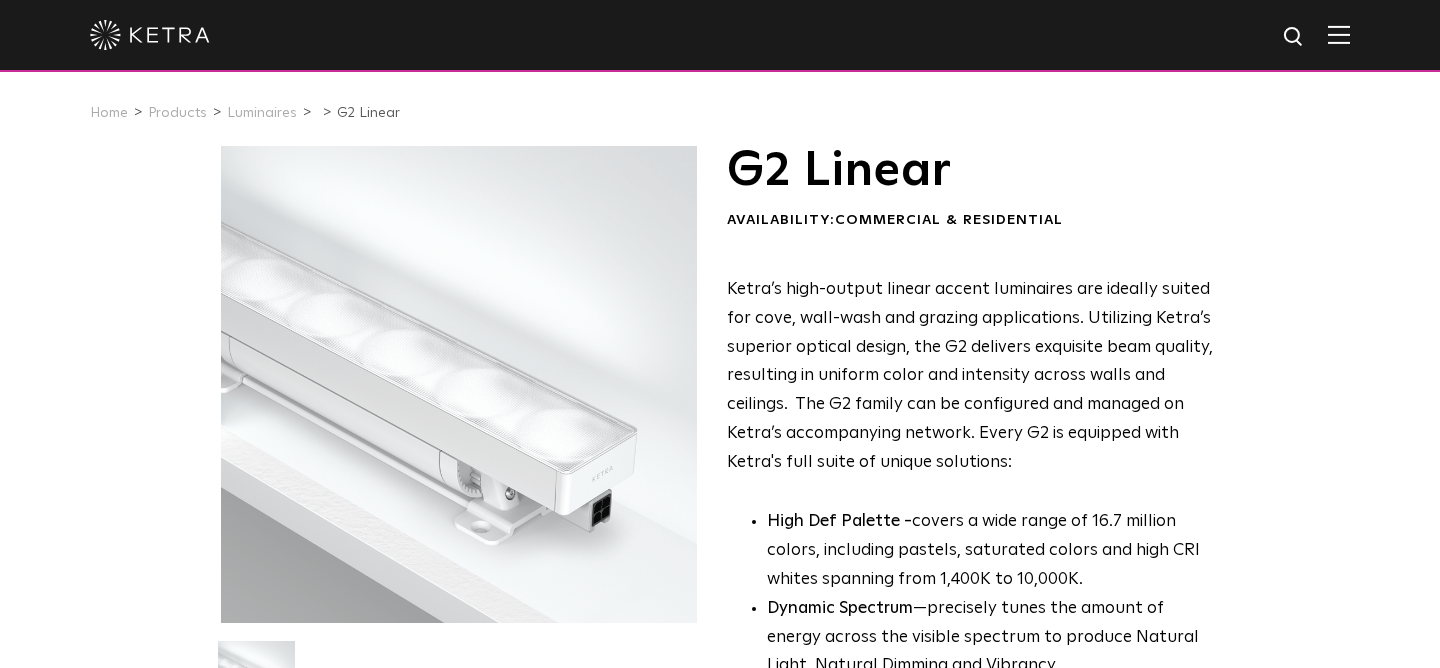 scroll, scrollTop: 0, scrollLeft: 0, axis: both 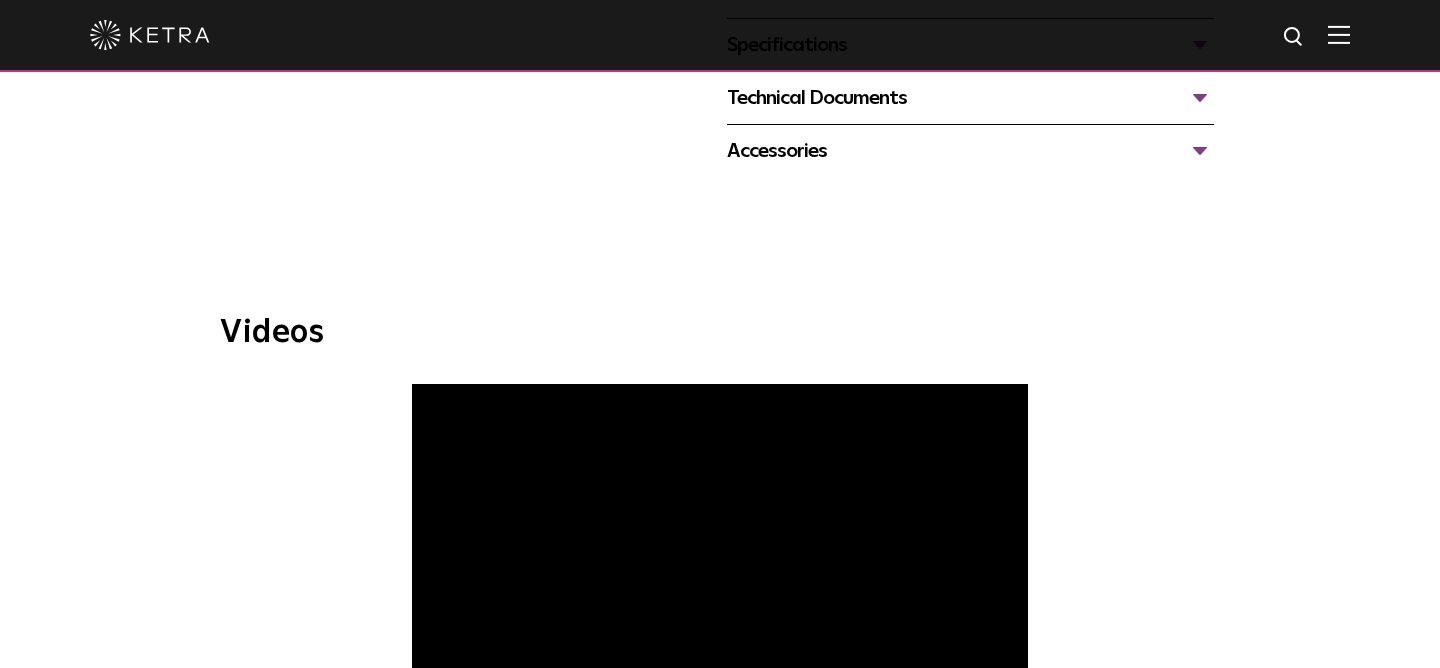 click on "Accessories" at bounding box center (970, 151) 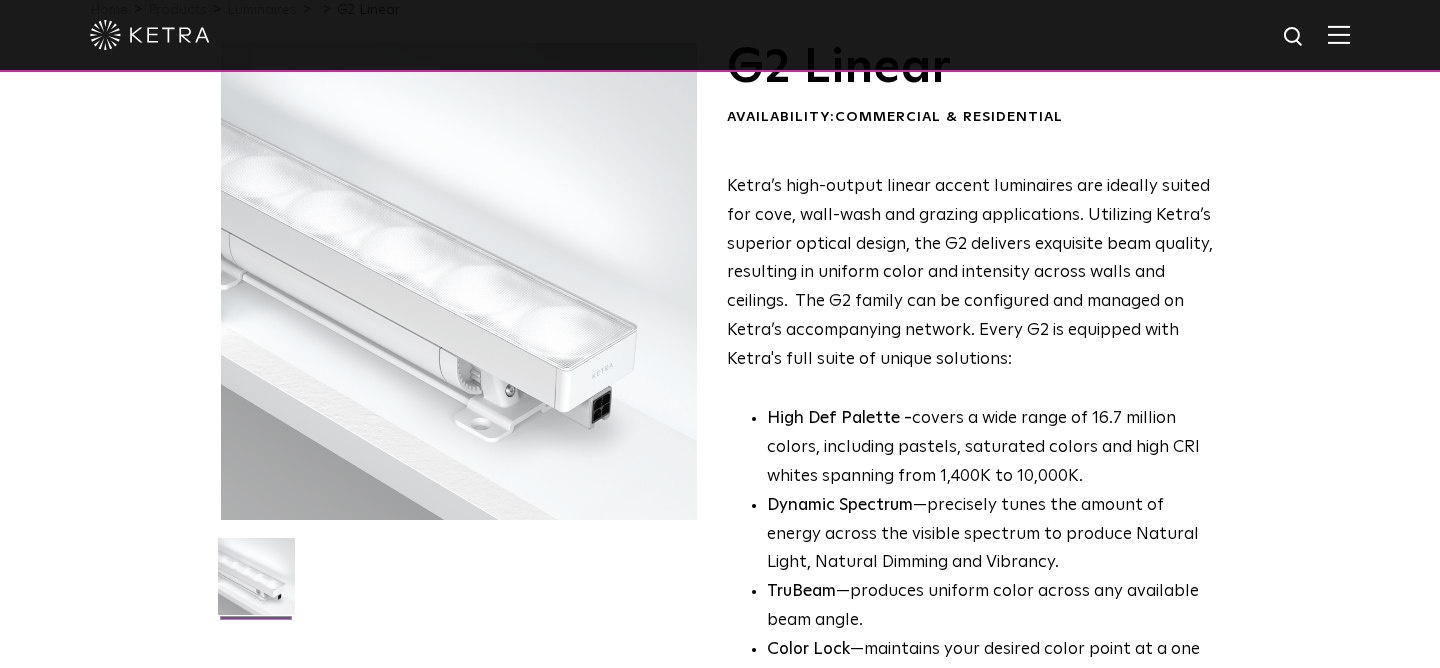 scroll, scrollTop: 0, scrollLeft: 0, axis: both 